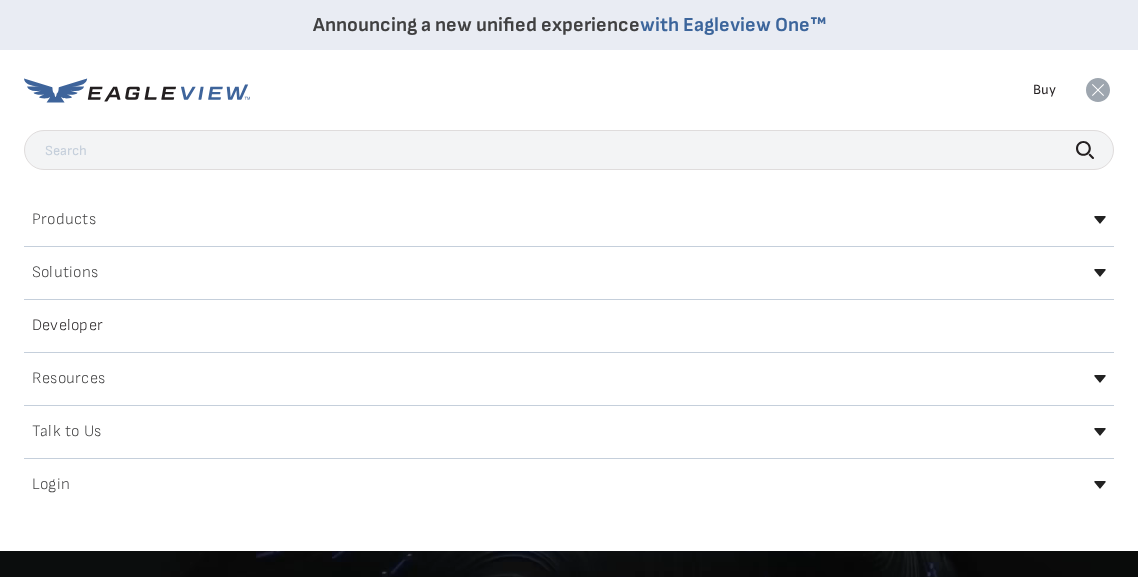 scroll, scrollTop: 0, scrollLeft: 0, axis: both 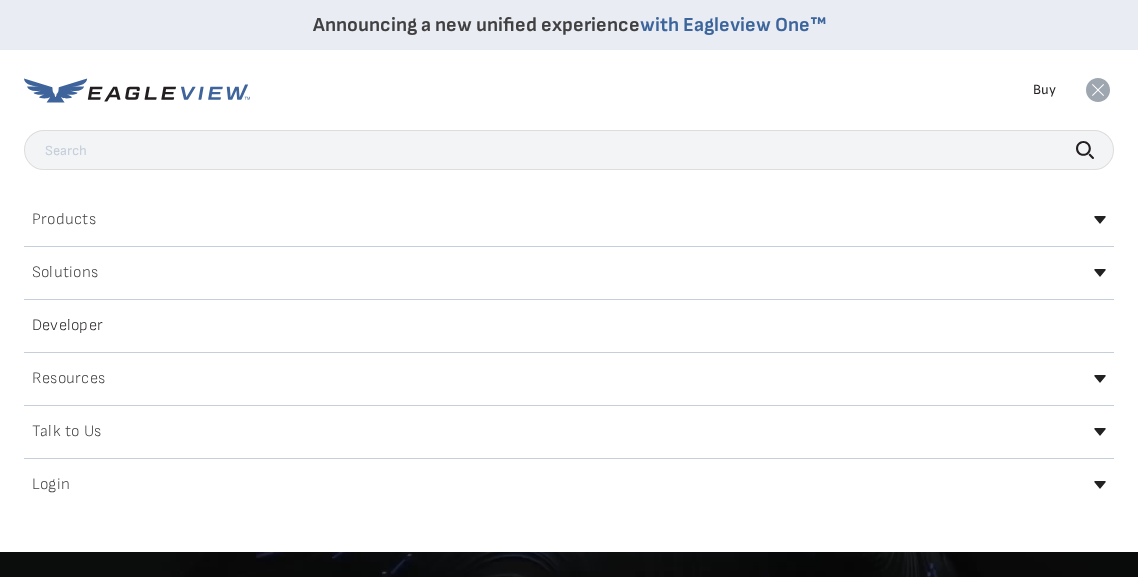 click on "Login" at bounding box center (51, 485) 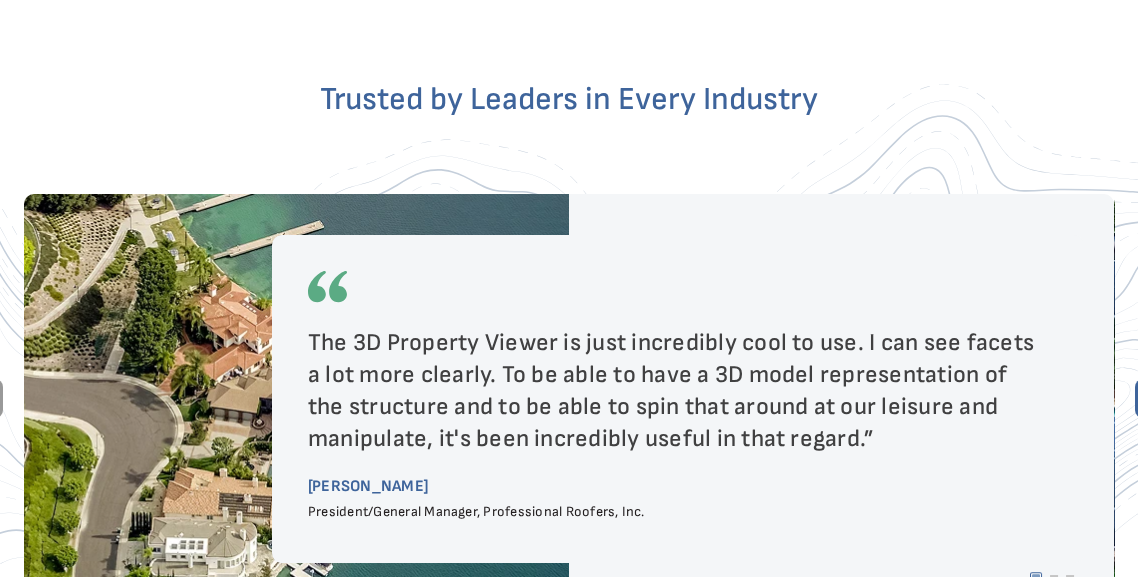 scroll, scrollTop: 3531, scrollLeft: 0, axis: vertical 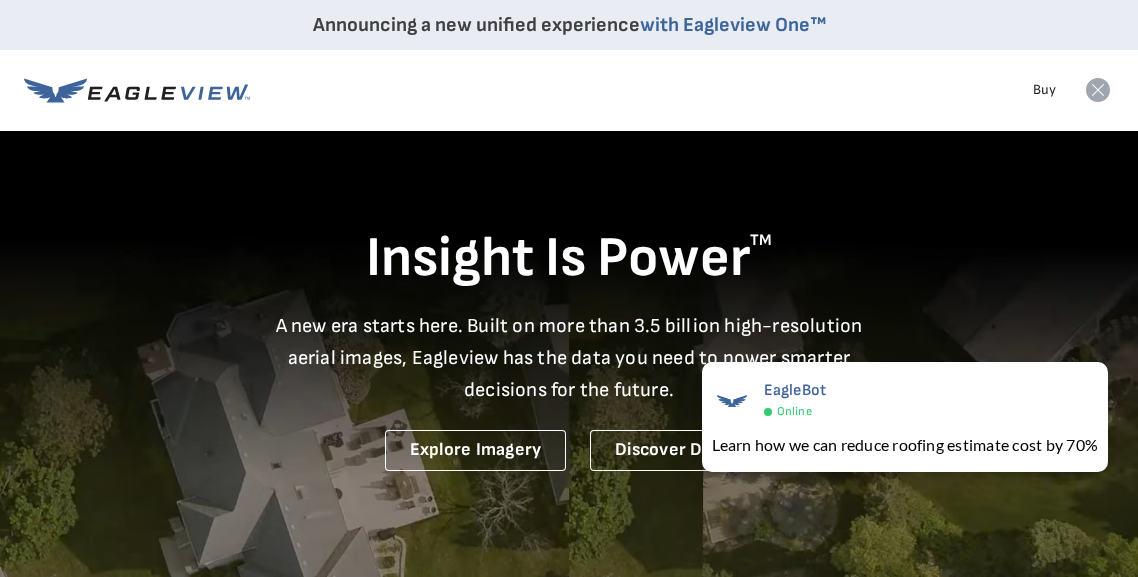 click on "Buy" at bounding box center [1044, 90] 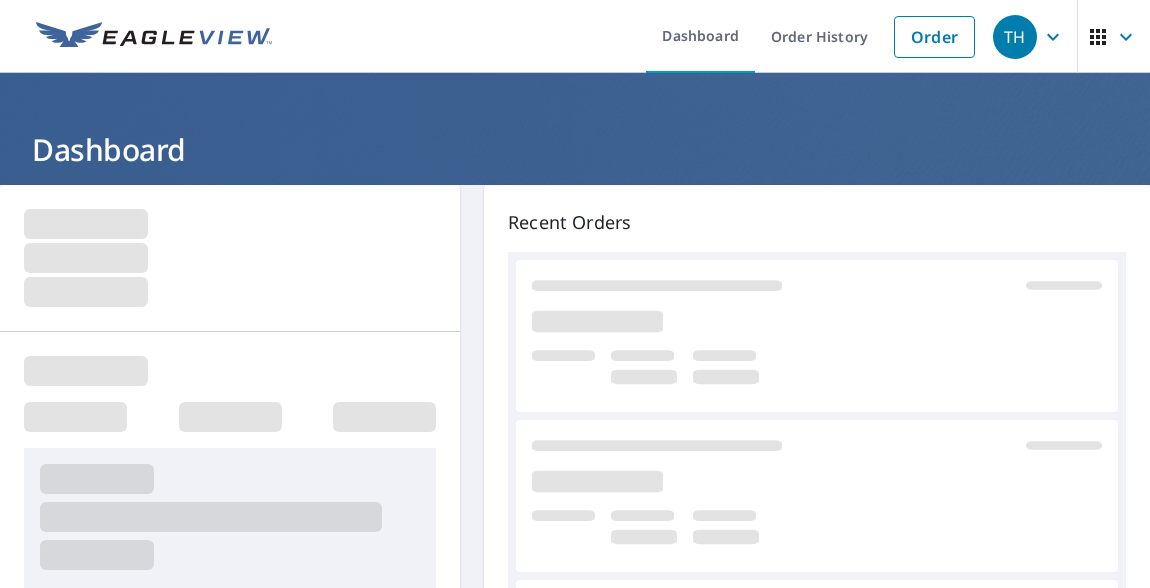 scroll, scrollTop: 0, scrollLeft: 0, axis: both 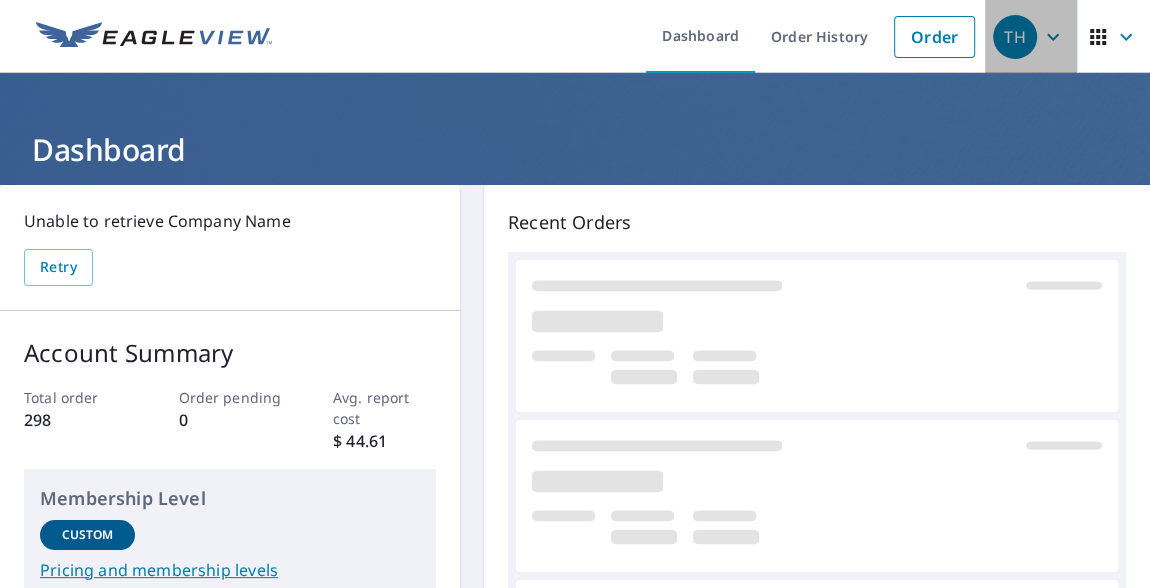 click 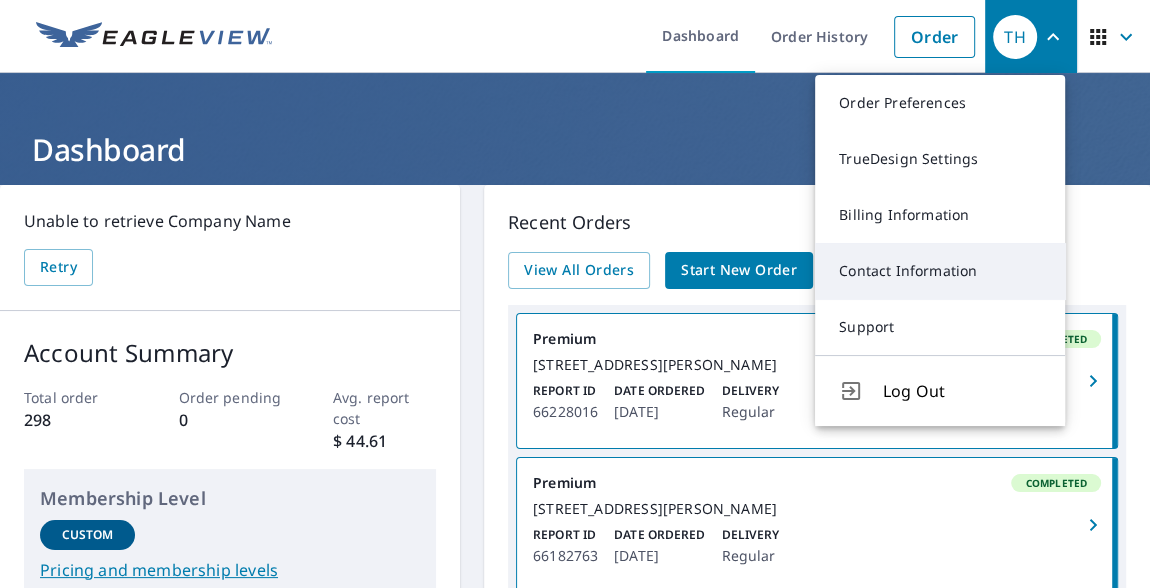click on "Contact Information" at bounding box center [940, 271] 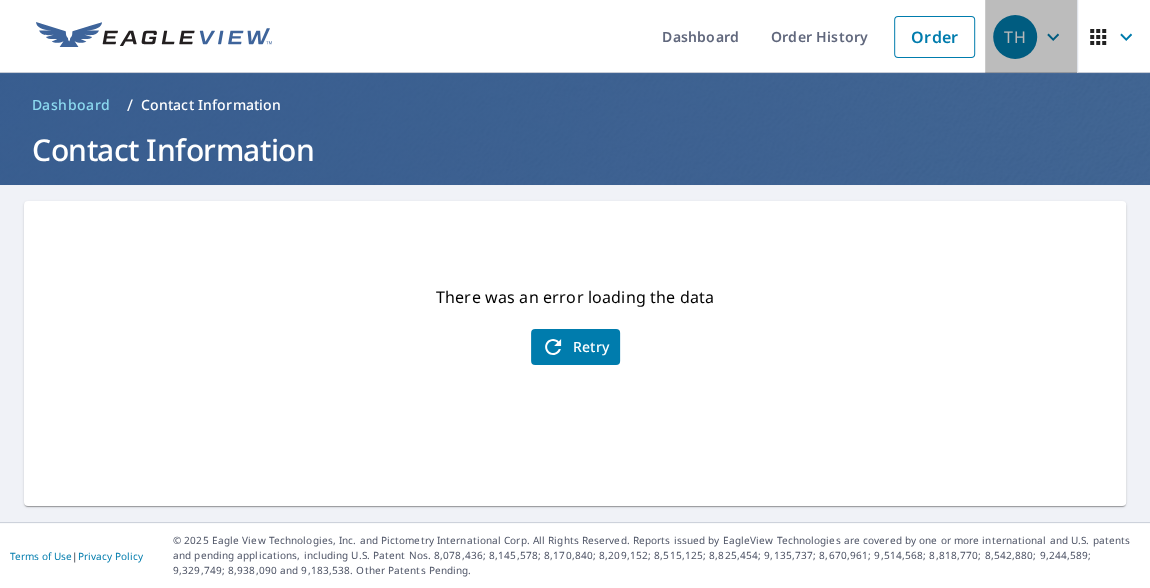 click 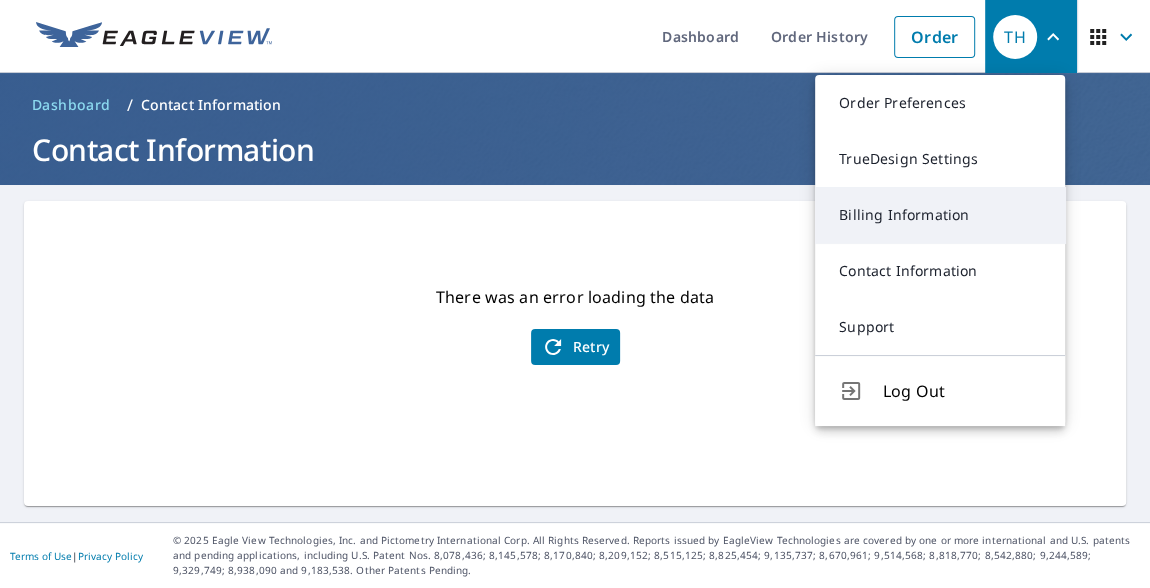 click on "Billing Information" at bounding box center [940, 215] 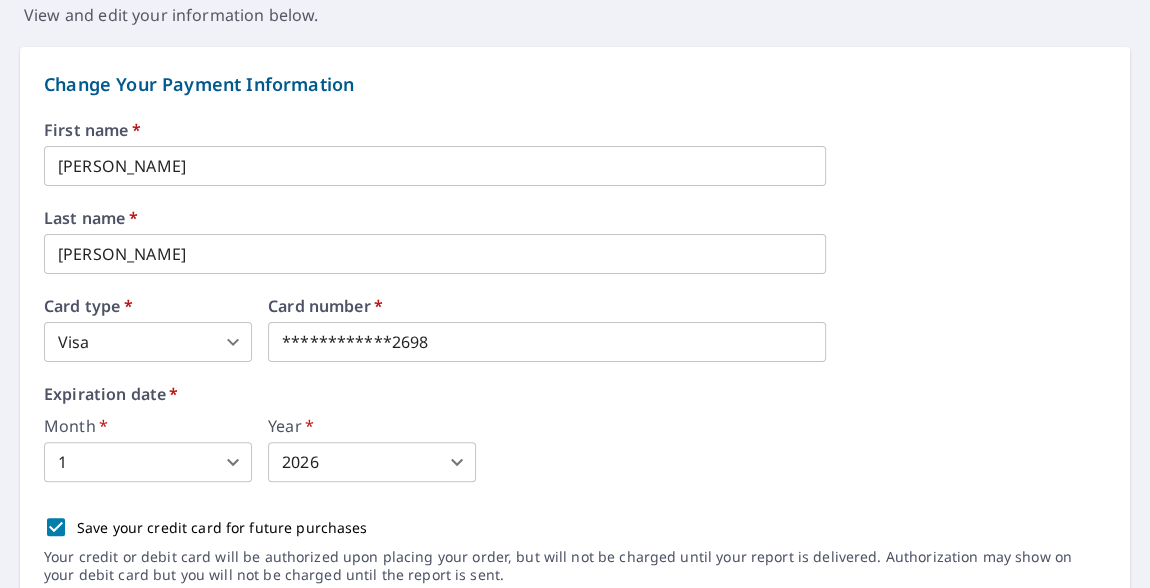 scroll, scrollTop: 202, scrollLeft: 0, axis: vertical 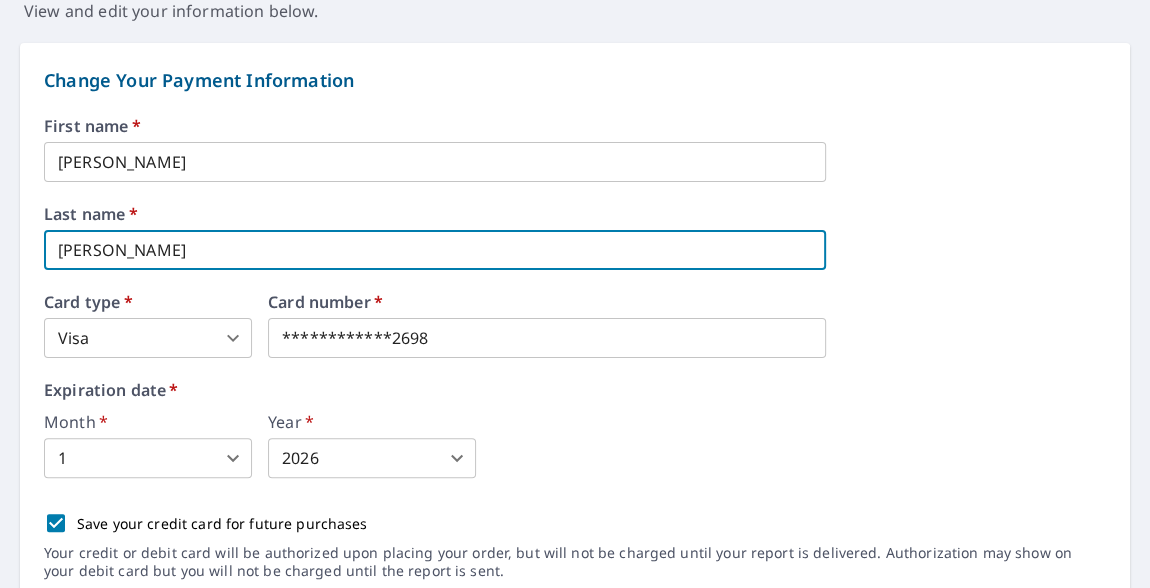 drag, startPoint x: 184, startPoint y: 256, endPoint x: -43, endPoint y: 260, distance: 227.03523 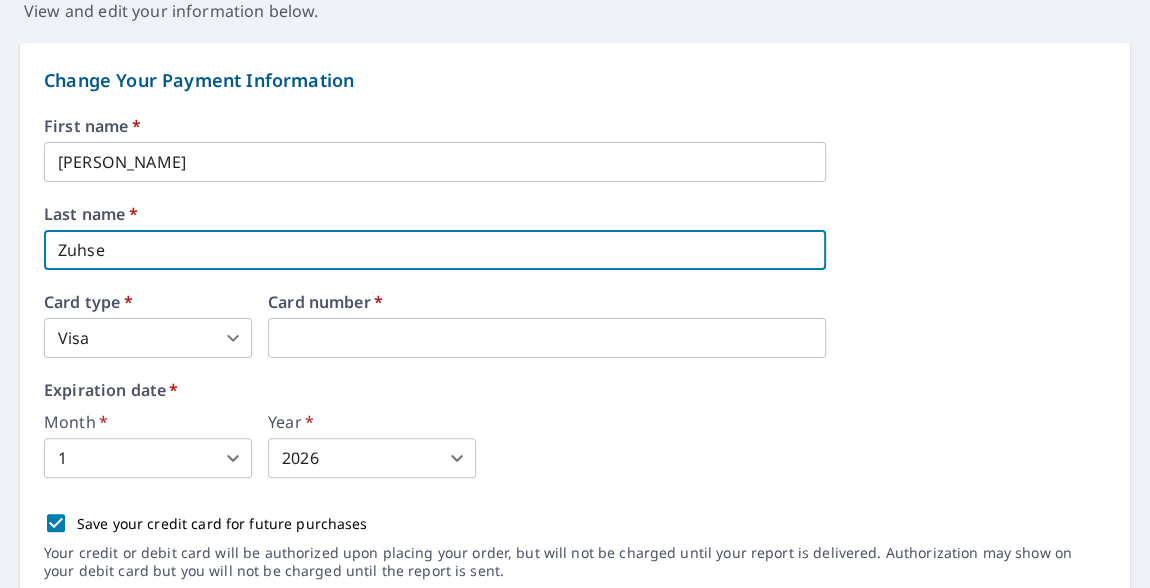 type on "Zuhse" 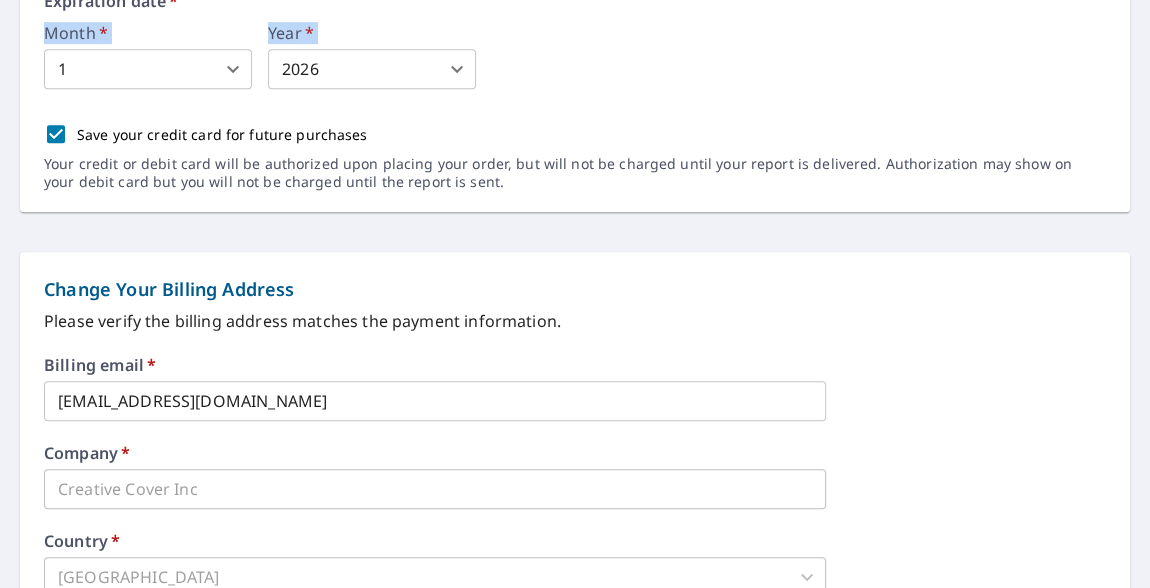 scroll, scrollTop: 603, scrollLeft: 0, axis: vertical 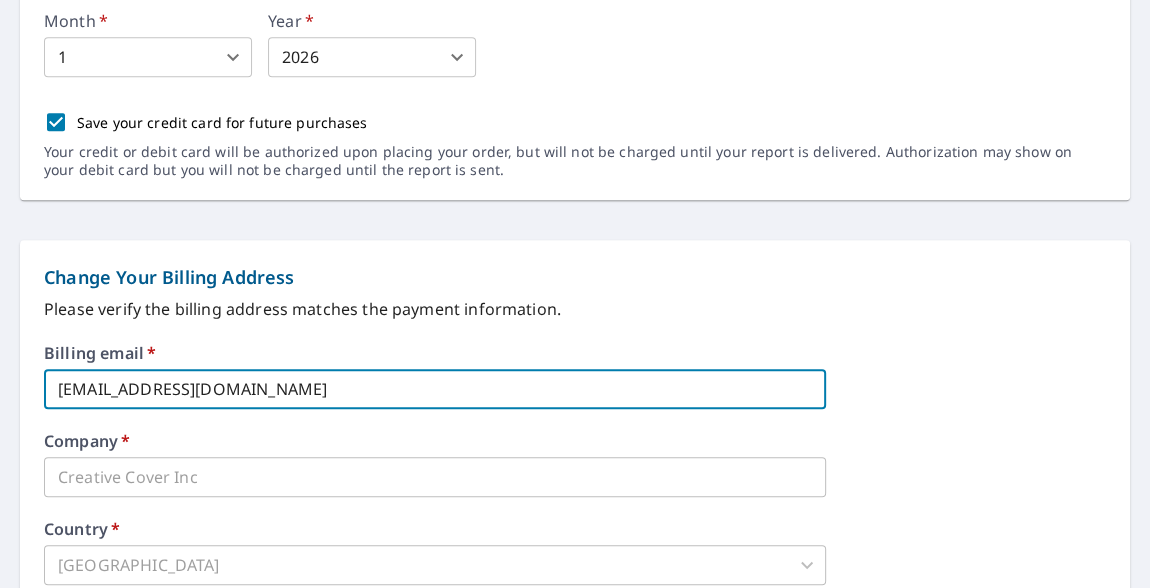 drag, startPoint x: 252, startPoint y: 392, endPoint x: -5, endPoint y: 389, distance: 257.01752 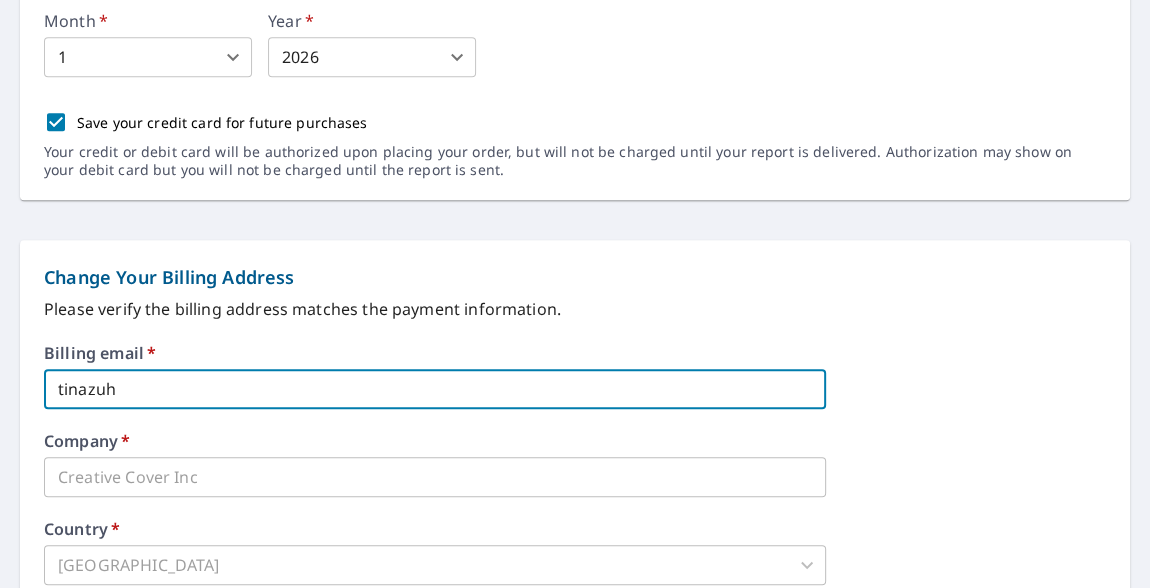 type on "tinazuhse@creativecover.com" 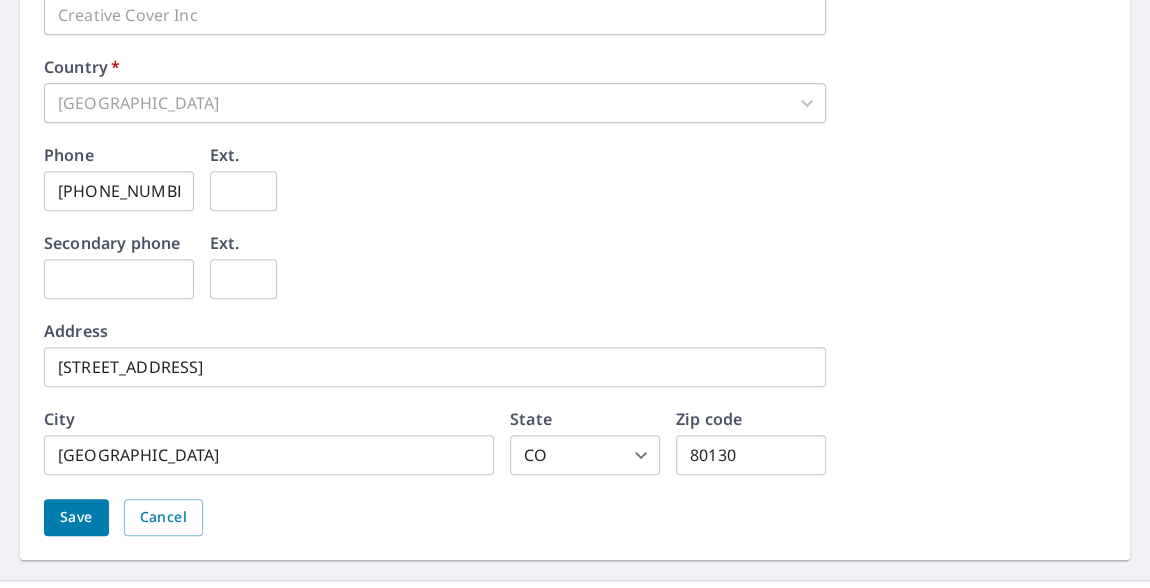scroll, scrollTop: 1074, scrollLeft: 0, axis: vertical 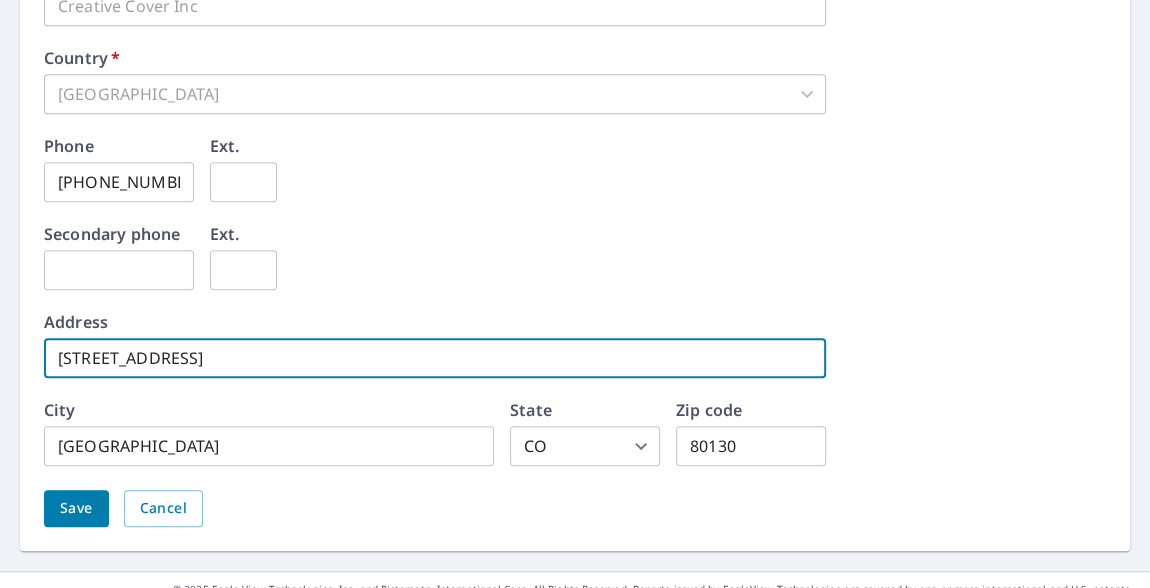 drag, startPoint x: 201, startPoint y: 363, endPoint x: -43, endPoint y: 368, distance: 244.05122 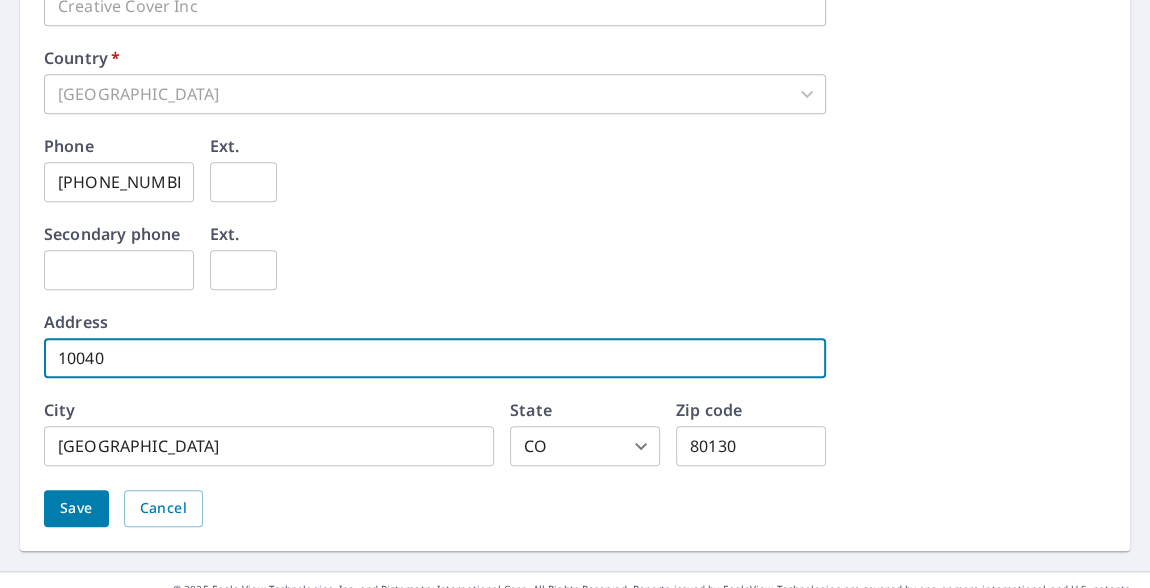 type on "10040 Des Moines St" 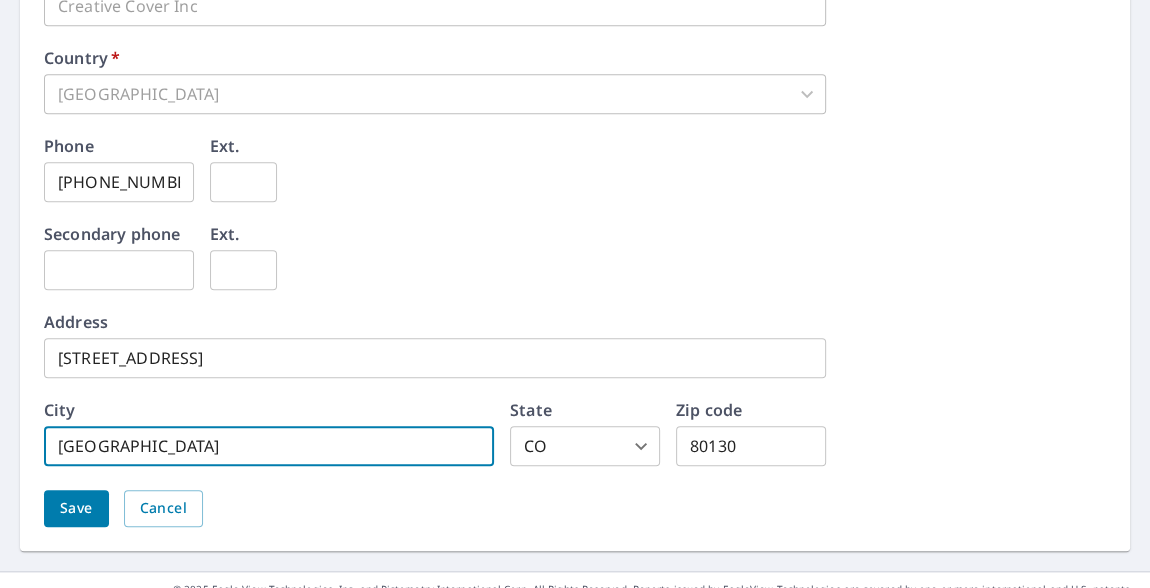 drag, startPoint x: 264, startPoint y: 441, endPoint x: -45, endPoint y: 446, distance: 309.04044 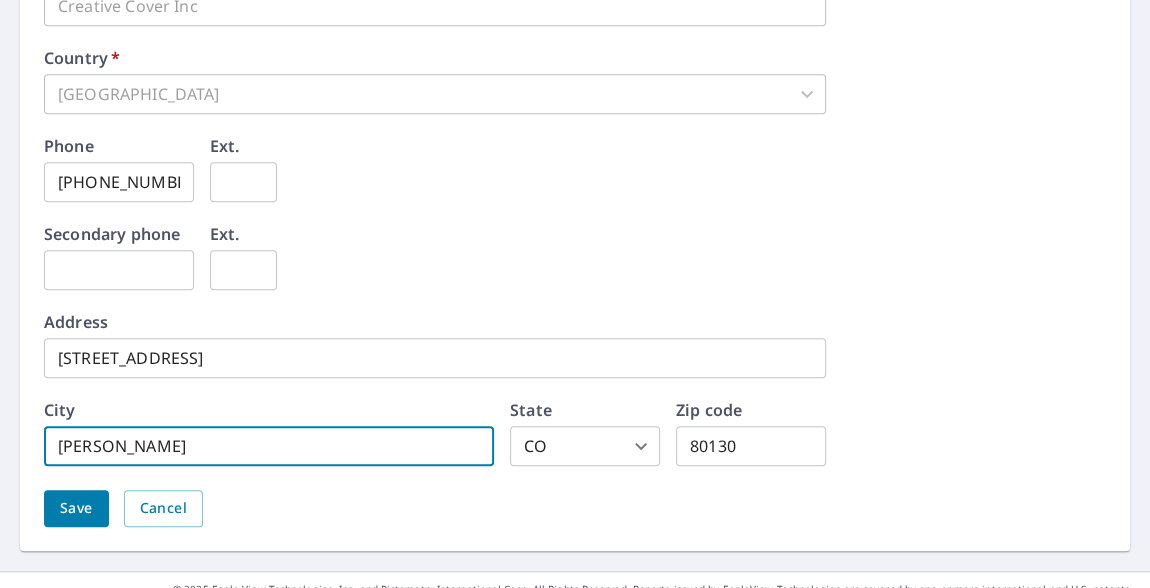 type on "Parker" 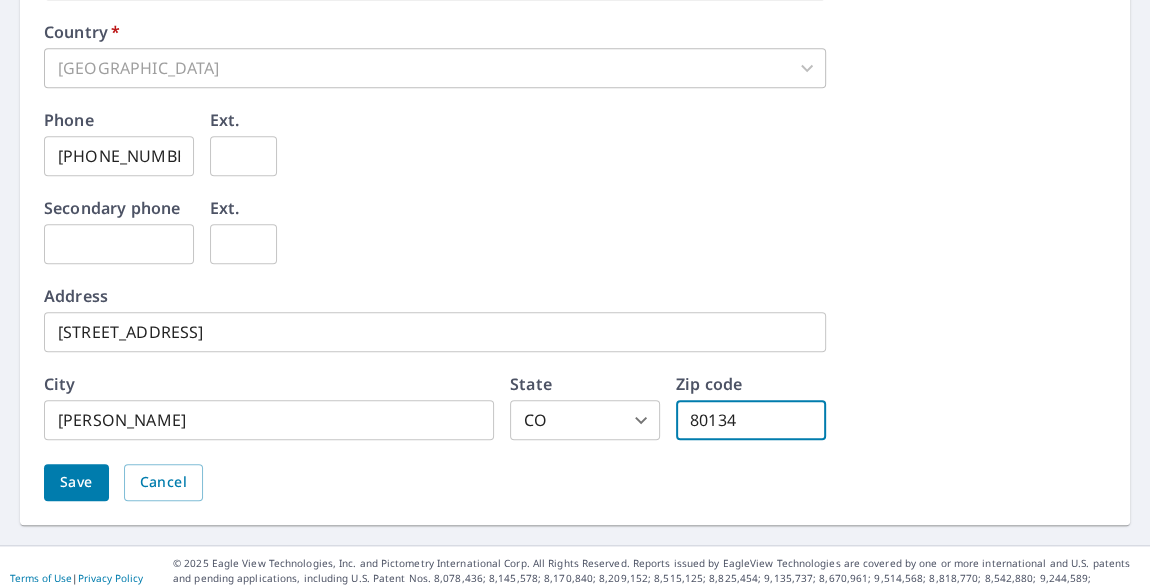 scroll, scrollTop: 1121, scrollLeft: 0, axis: vertical 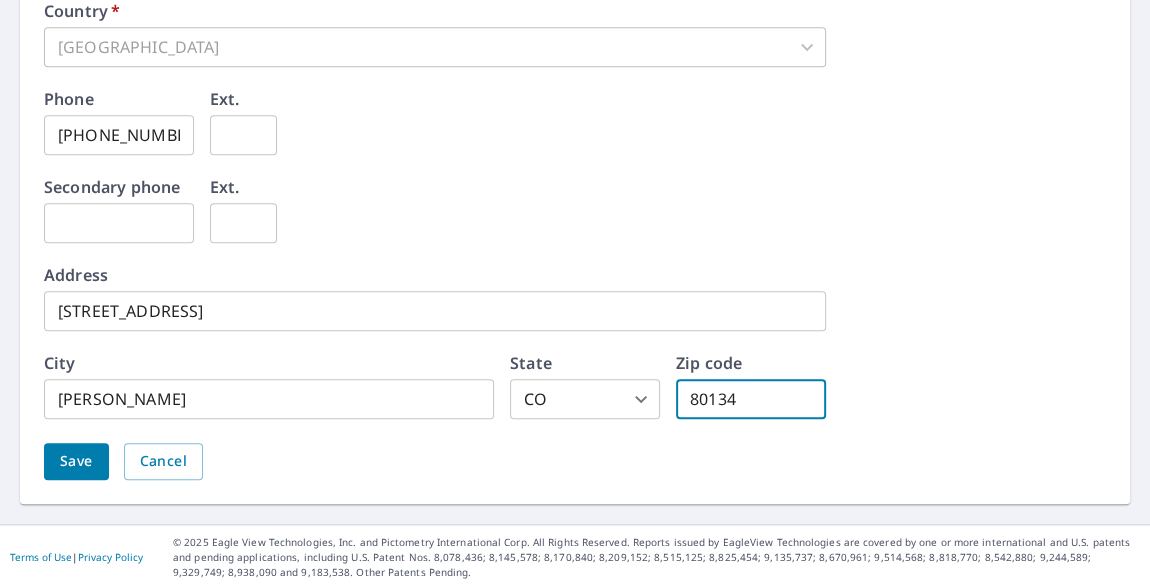type on "80134" 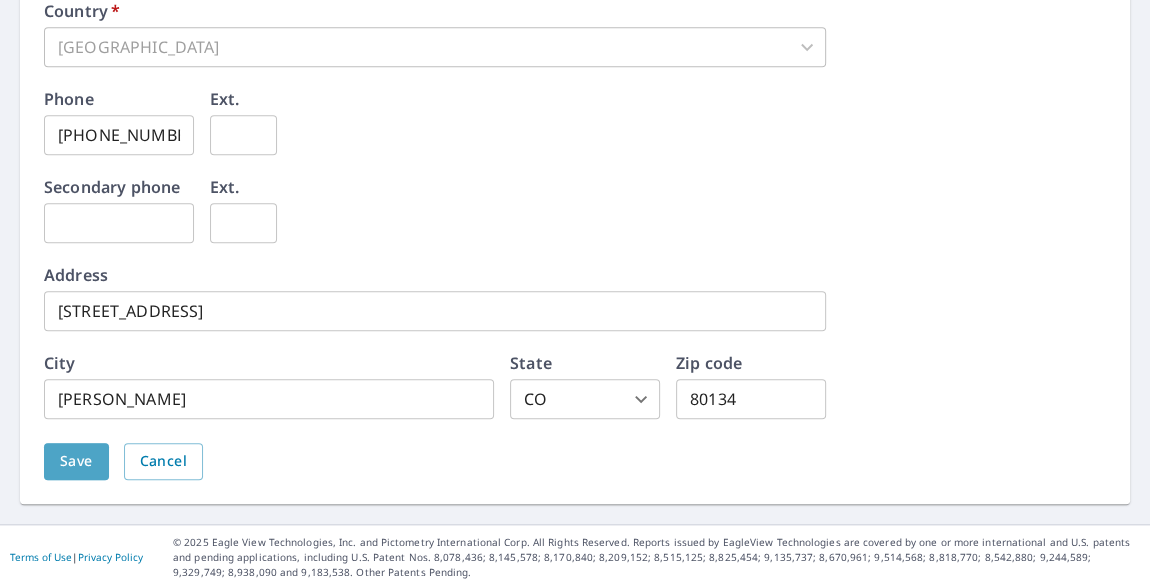 click on "Save" at bounding box center (76, 461) 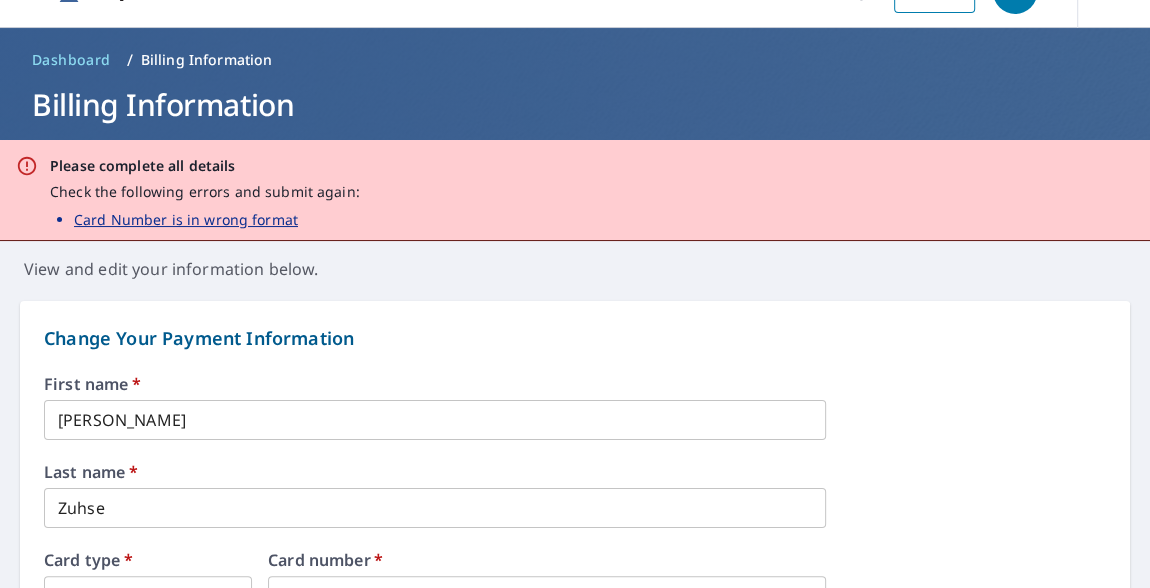 scroll, scrollTop: 0, scrollLeft: 0, axis: both 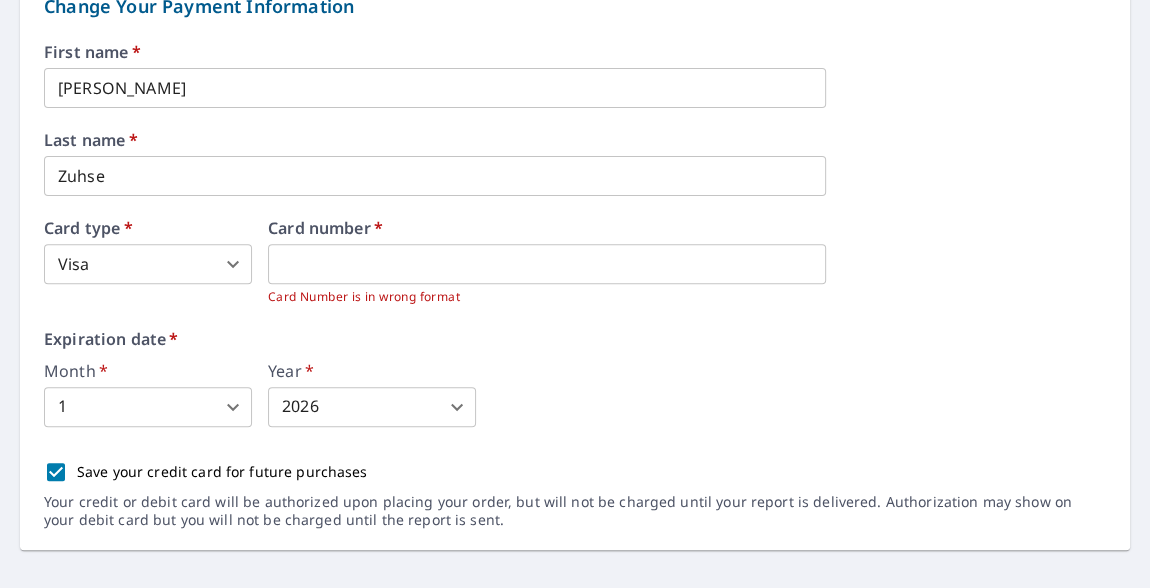 click on "Month   * 1 1 ​ Year   * 2026 2026 ​" at bounding box center (575, 395) 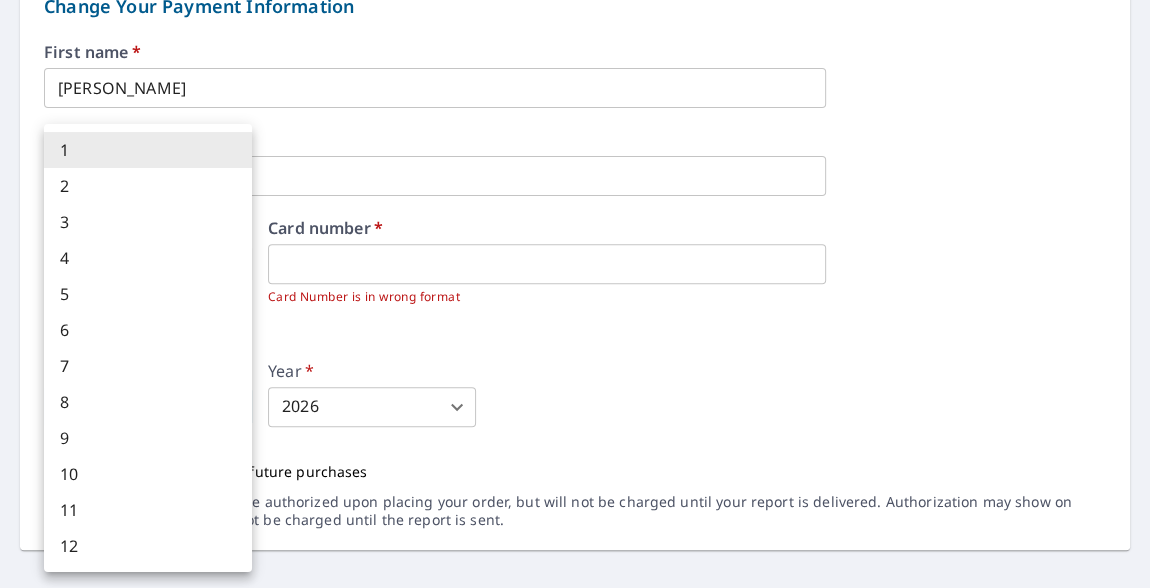 click on "TH TH
Dashboard Order History Order TH Dashboard / Billing Information Billing Information Please complete all details Check the following errors and submit again: Card Number is in wrong format View and edit your information below. Change Your Payment Information First name   * Tina ​ Last name   * Zuhse ​ Card type   * Visa 2 ​ Card number   * Card Number is in wrong format Expiration date   * Month   * 1 1 ​ Year   * 2026 2026 ​ Save your credit card for future purchases Your credit or debit card will be authorized upon placing your order, but will not be charged until your report is delivered. Authorization may show on your debit card but you will not be charged until the report is sent. Change Your Billing Address Please verify the billing address matches the payment information. Billing email   * tinazuhse@creativecover.com ​ Company   * Creative Cover Inc ​ Country   * United States US ​ Phone 720-352-7253 ​ Ext. ​ Secondary phone ​ Ext. ​ Address ​" at bounding box center [575, 294] 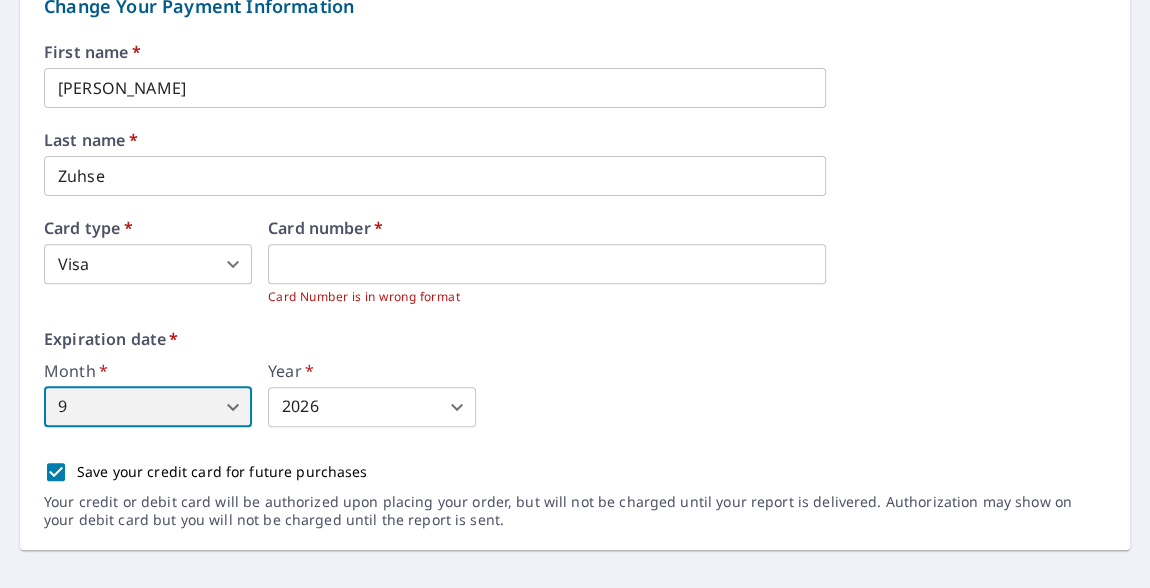 type on "9" 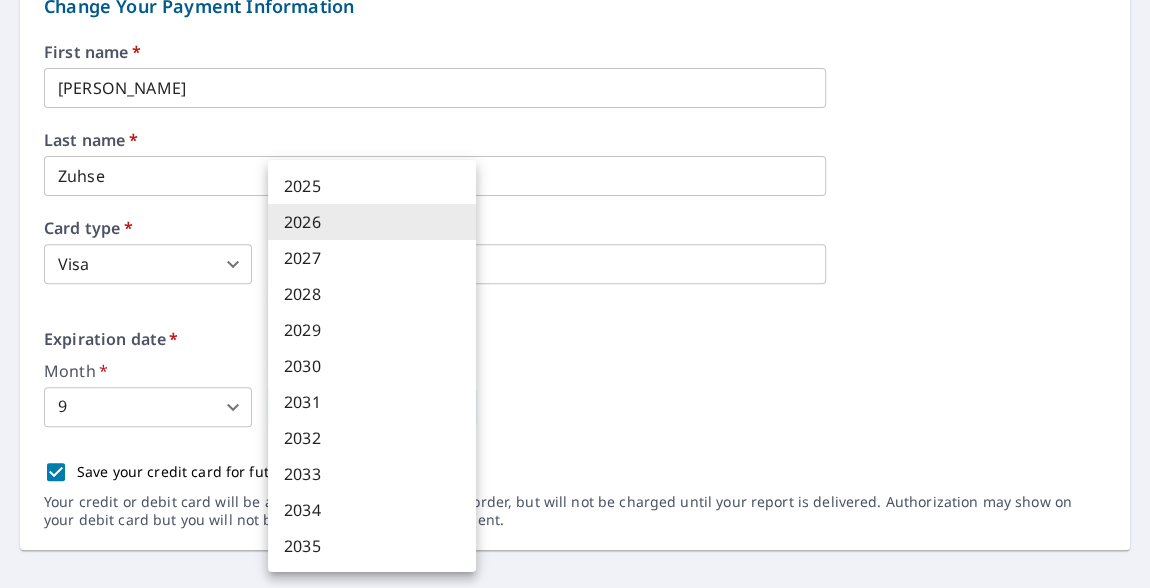 click on "TH TH
Dashboard Order History Order TH Dashboard / Billing Information Billing Information Please complete all details Check the following errors and submit again: Card Number is in wrong format View and edit your information below. Change Your Payment Information First name   * Tina ​ Last name   * Zuhse ​ Card type   * Visa 2 ​ Card number   * Card Number is in wrong format Expiration date   * Month   * 9 9 ​ Year   * 2026 2026 ​ Save your credit card for future purchases Your credit or debit card will be authorized upon placing your order, but will not be charged until your report is delivered. Authorization may show on your debit card but you will not be charged until the report is sent. Change Your Billing Address Please verify the billing address matches the payment information. Billing email   * tinazuhse@creativecover.com ​ Company   * Creative Cover Inc ​ Country   * United States US ​ Phone 720-352-7253 ​ Ext. ​ Secondary phone ​ Ext. ​ Address ​" at bounding box center [575, 294] 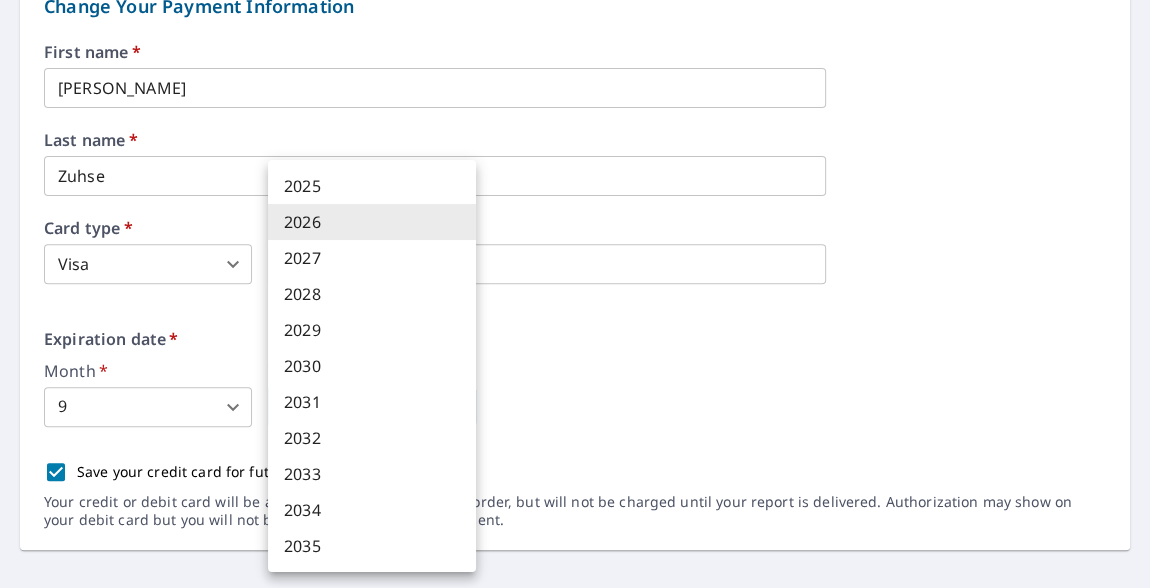 type on "2028" 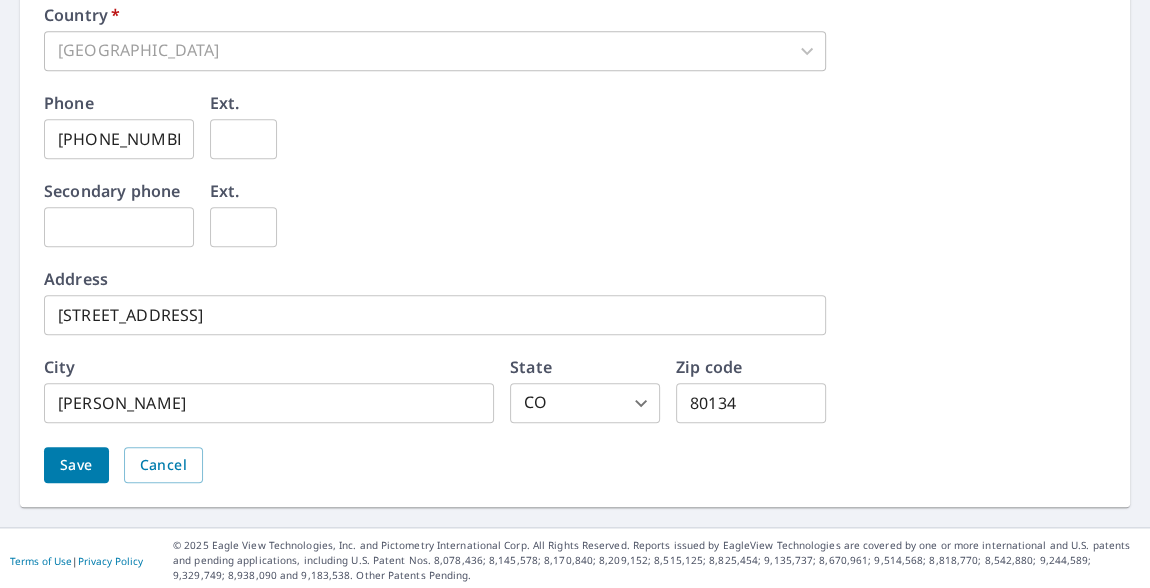 scroll, scrollTop: 1244, scrollLeft: 0, axis: vertical 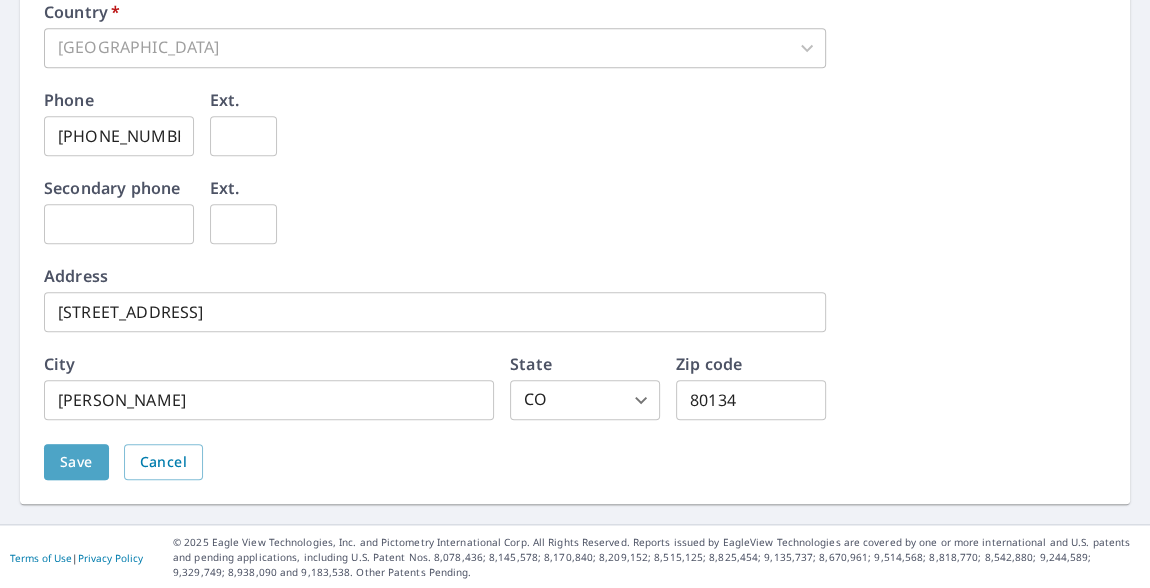 click on "Save" at bounding box center (76, 462) 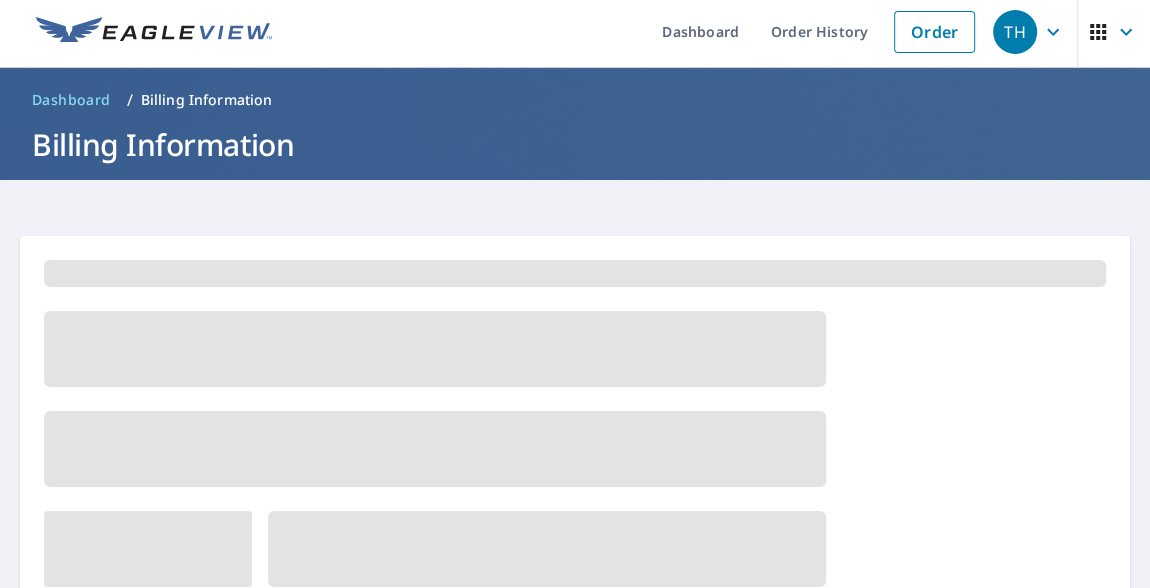 scroll, scrollTop: 0, scrollLeft: 0, axis: both 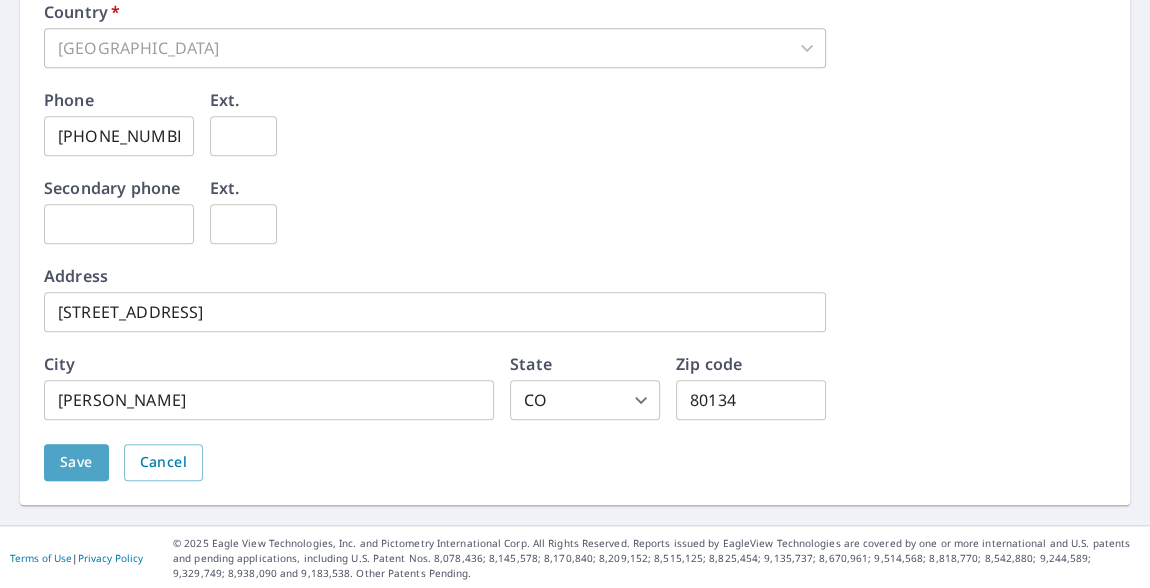 click on "Save" at bounding box center (76, 462) 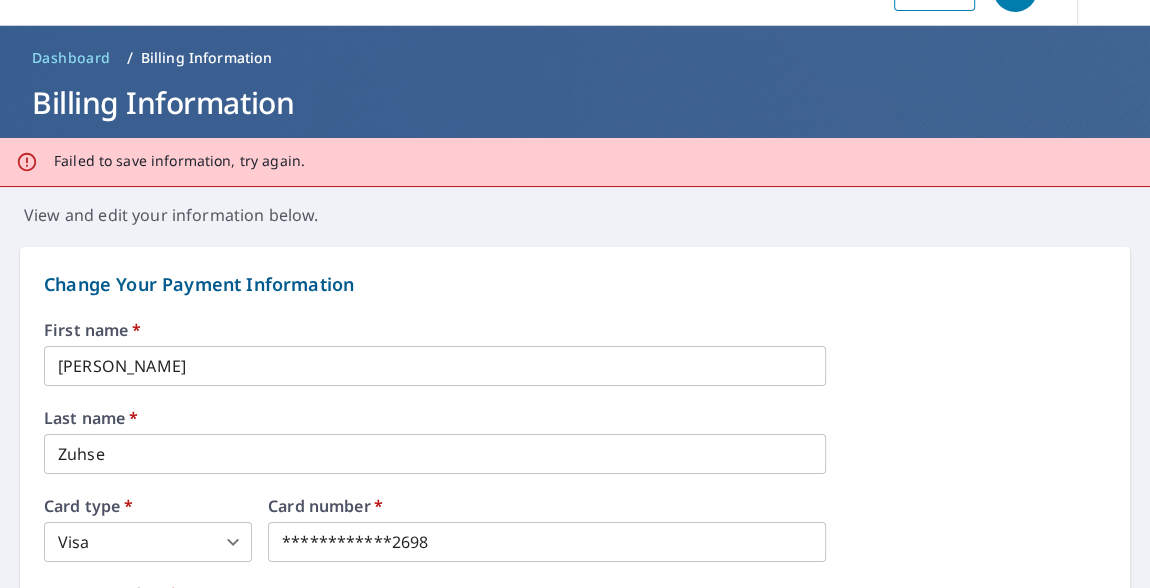 scroll, scrollTop: 0, scrollLeft: 0, axis: both 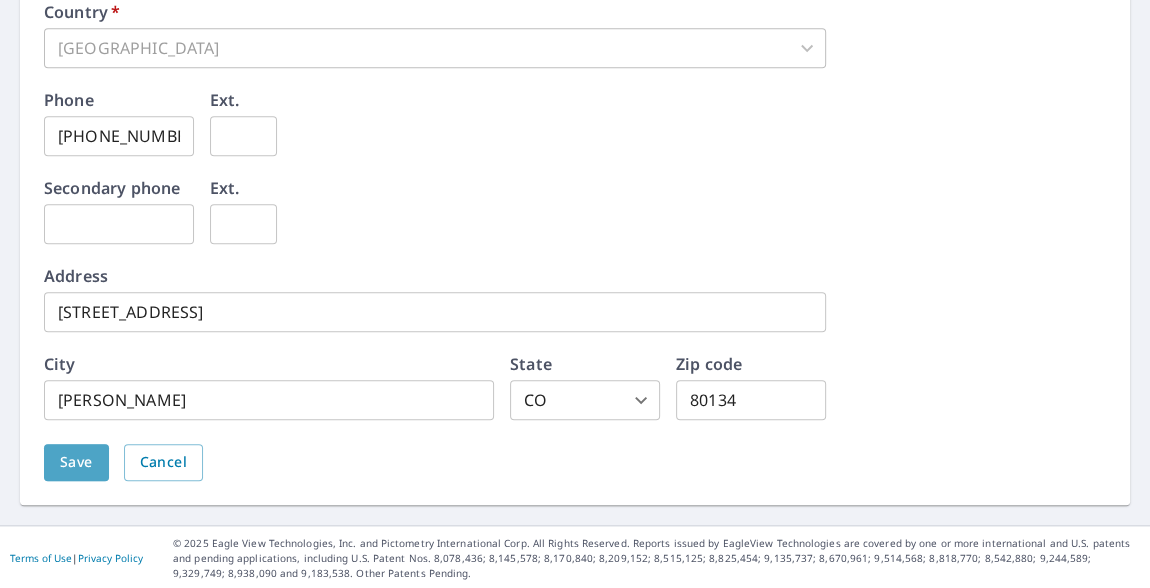 click on "Save" at bounding box center [76, 462] 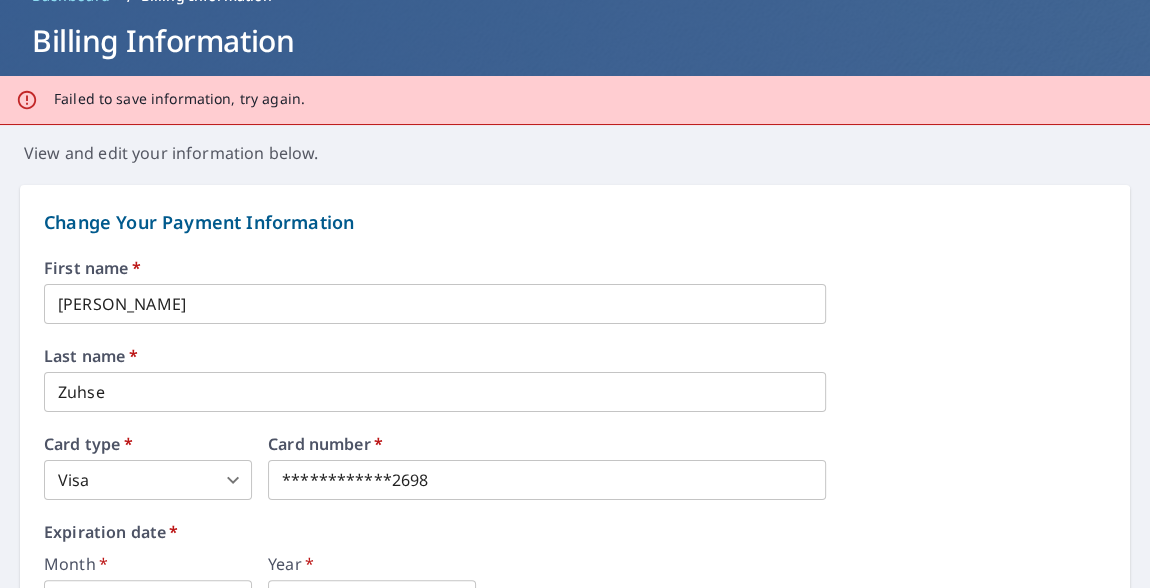scroll, scrollTop: 0, scrollLeft: 0, axis: both 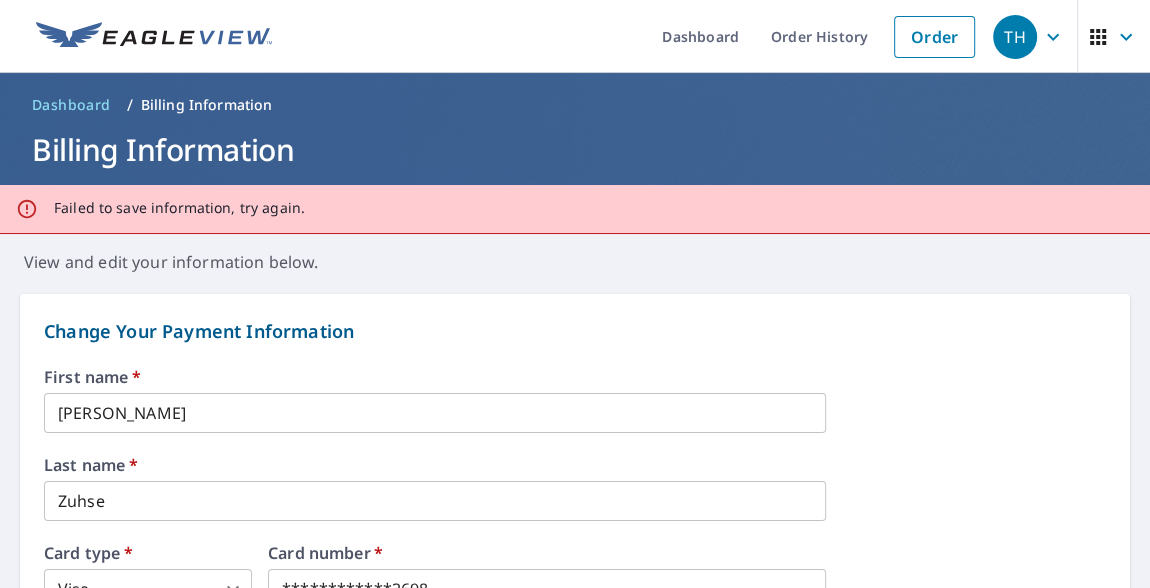 click on "Failed to save information, try again." 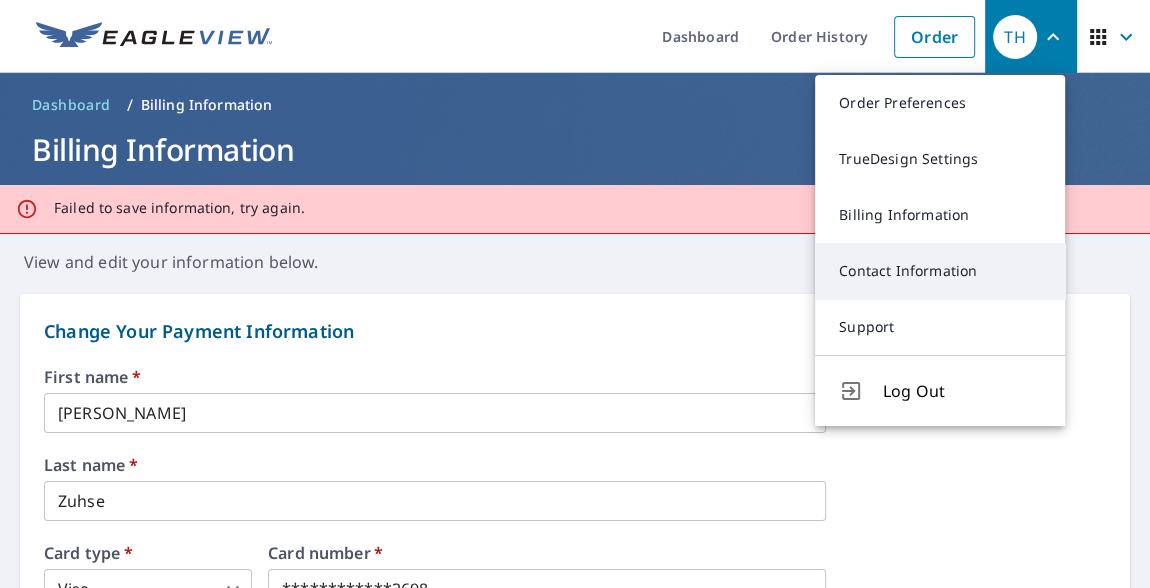click on "Contact Information" at bounding box center (940, 271) 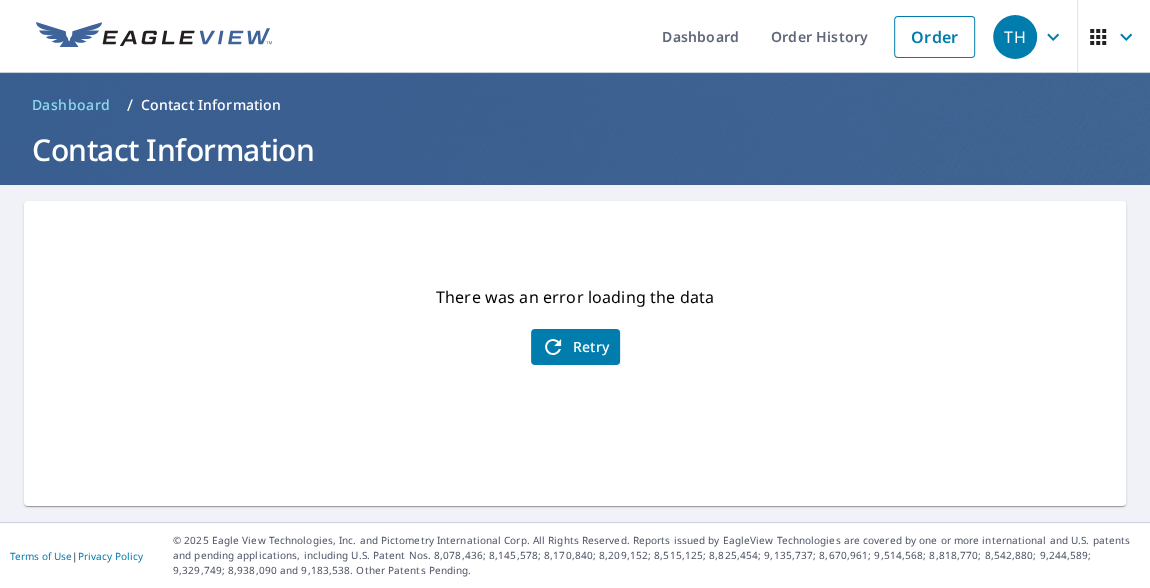 click on "Retry" at bounding box center (575, 347) 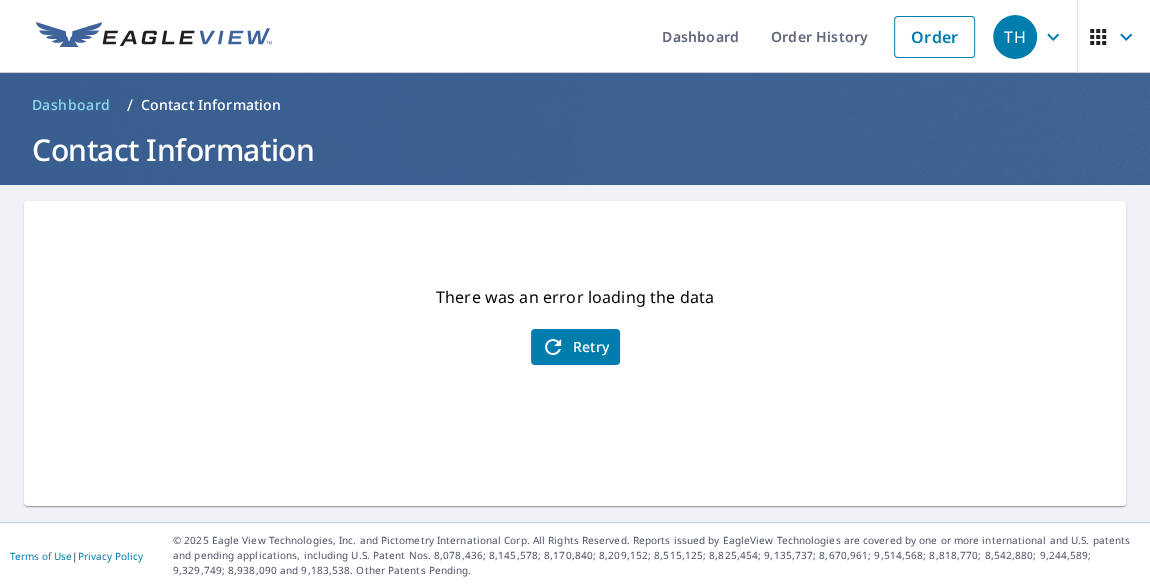 click on "Retry" at bounding box center (575, 347) 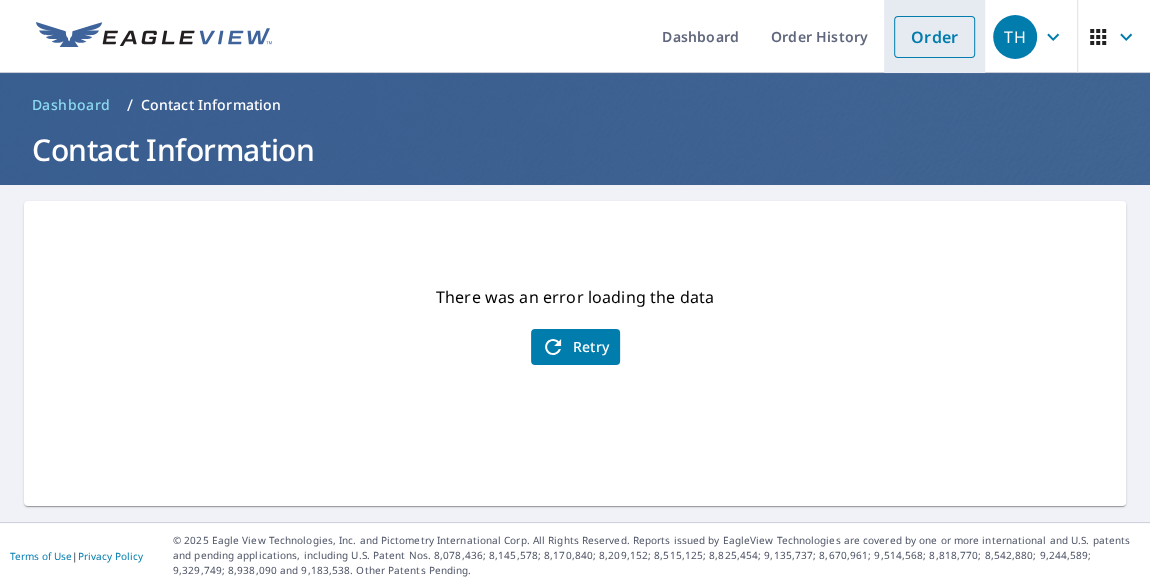 click on "Order" at bounding box center [934, 37] 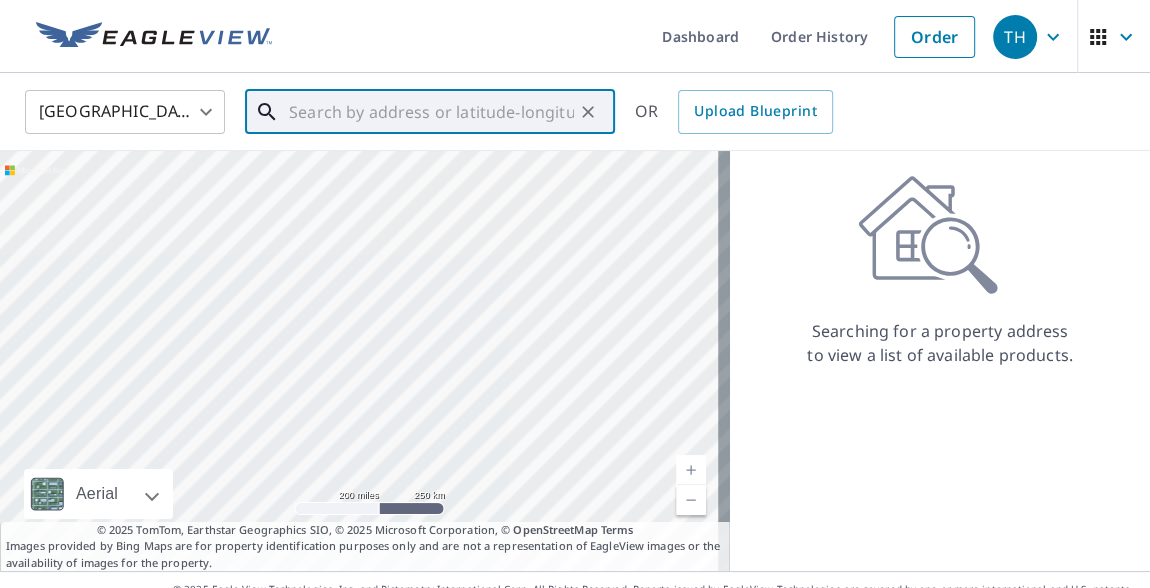click at bounding box center [431, 112] 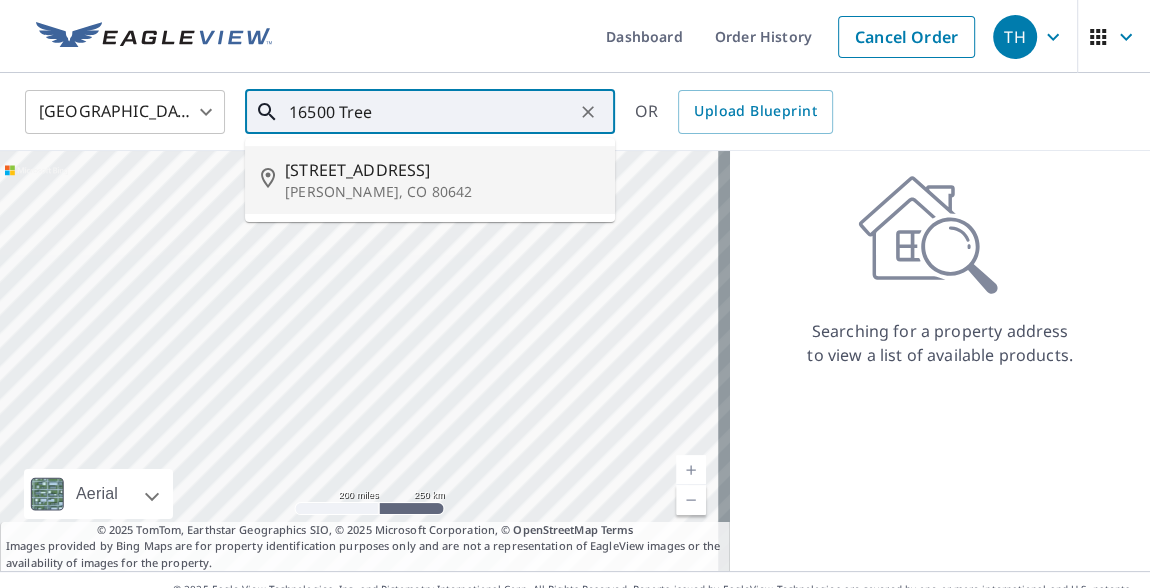 click on "16500 Tree Haven St" at bounding box center (442, 170) 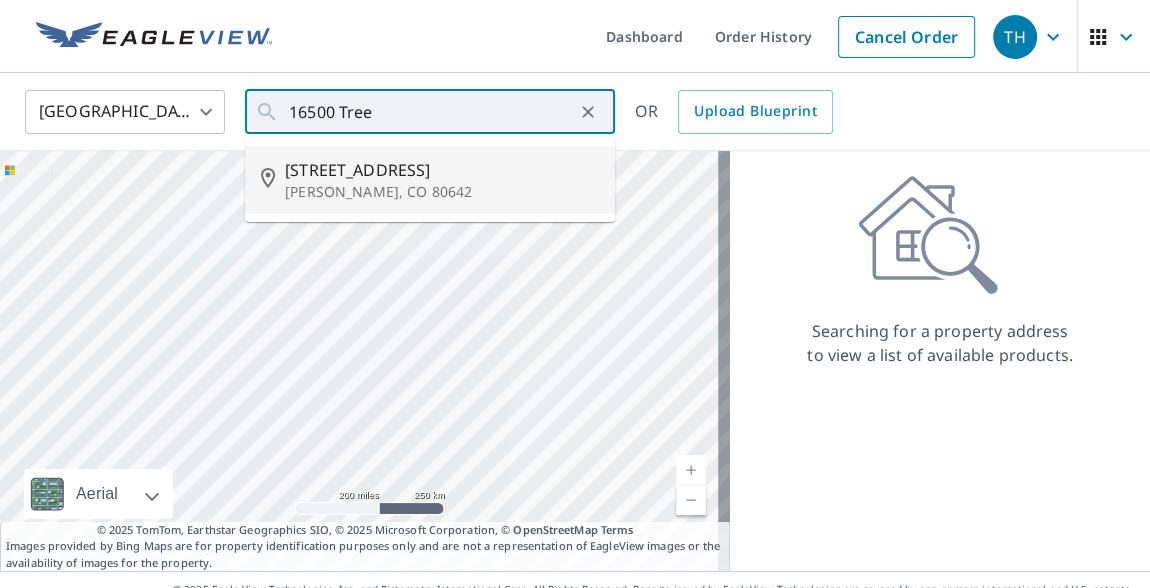 type on "16500 Tree Haven St Hudson, CO 80642" 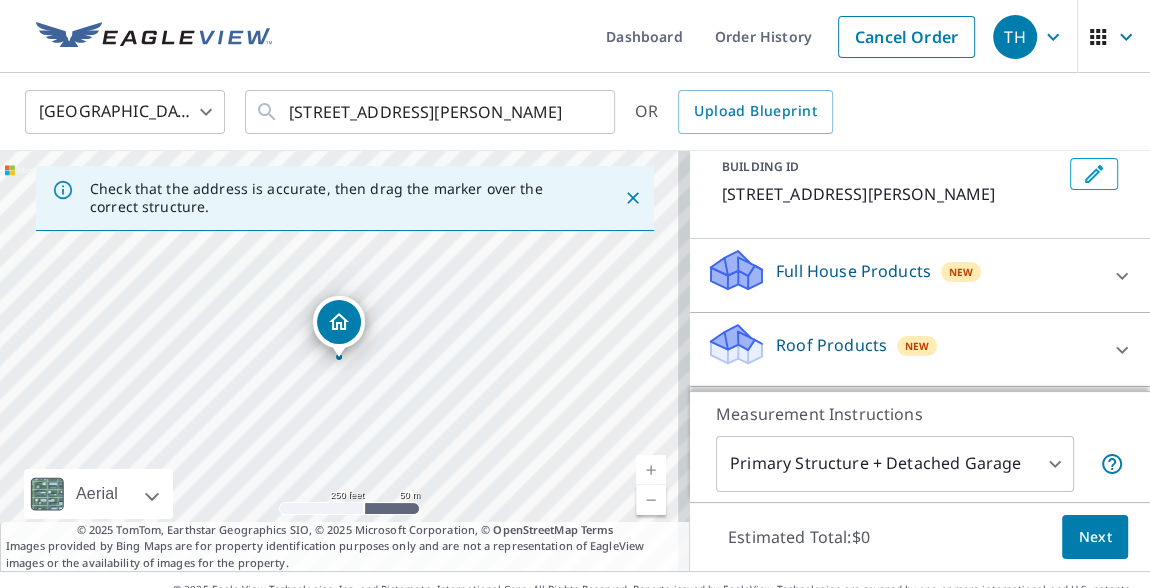 scroll, scrollTop: 131, scrollLeft: 0, axis: vertical 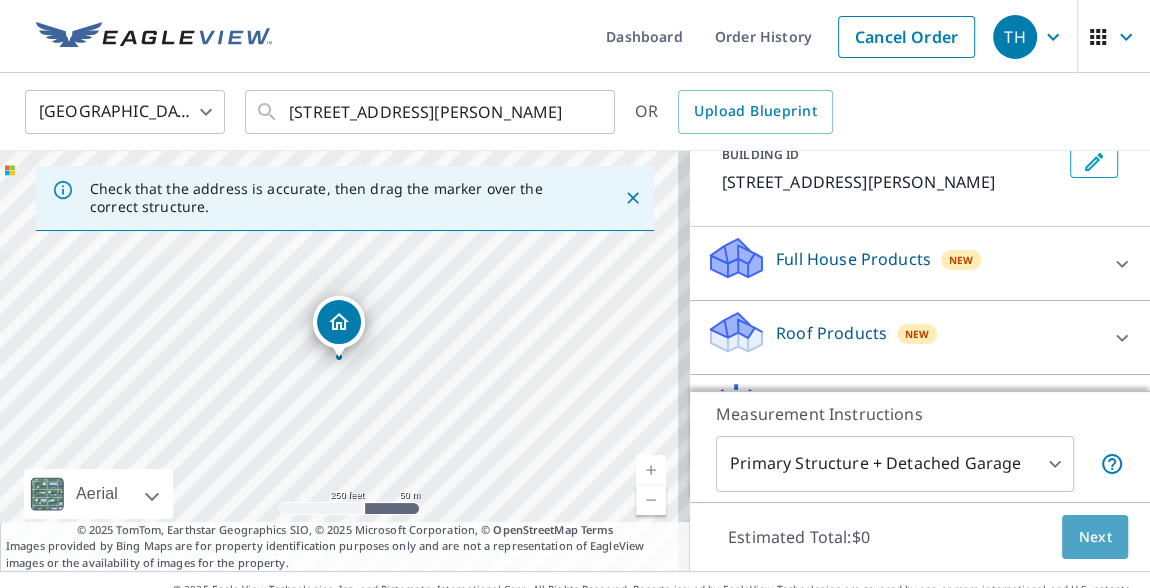 click on "Next" at bounding box center [1095, 537] 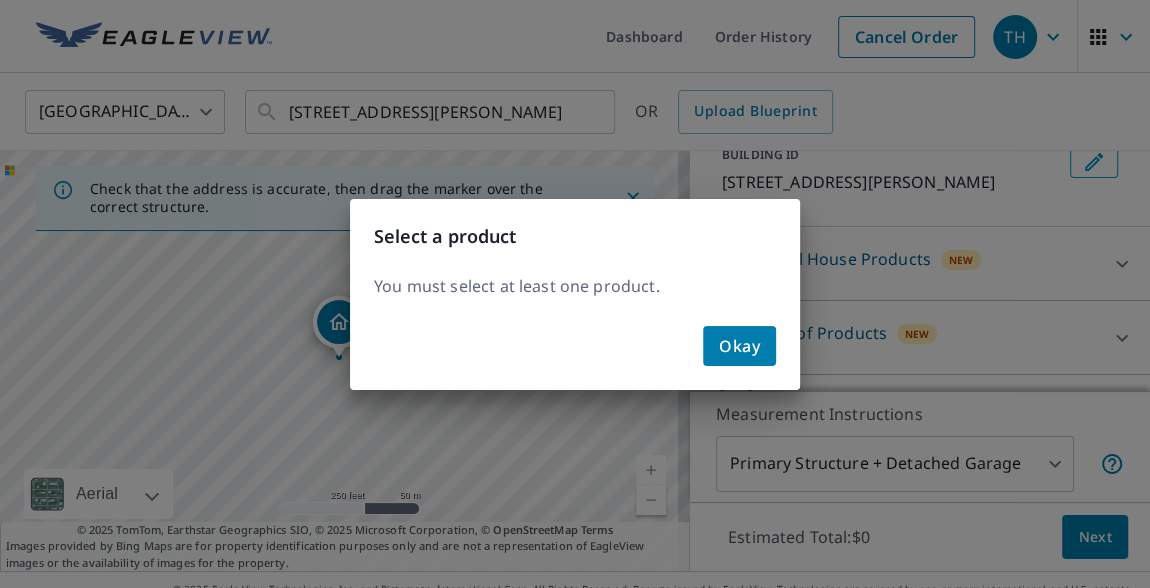 click on "Okay" at bounding box center (739, 346) 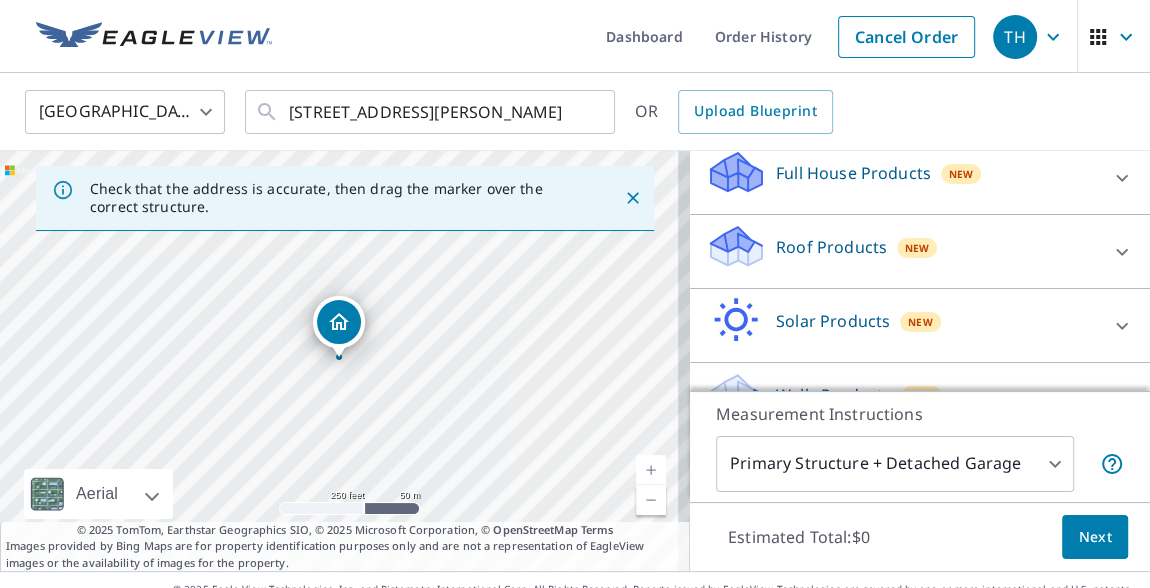 scroll, scrollTop: 225, scrollLeft: 0, axis: vertical 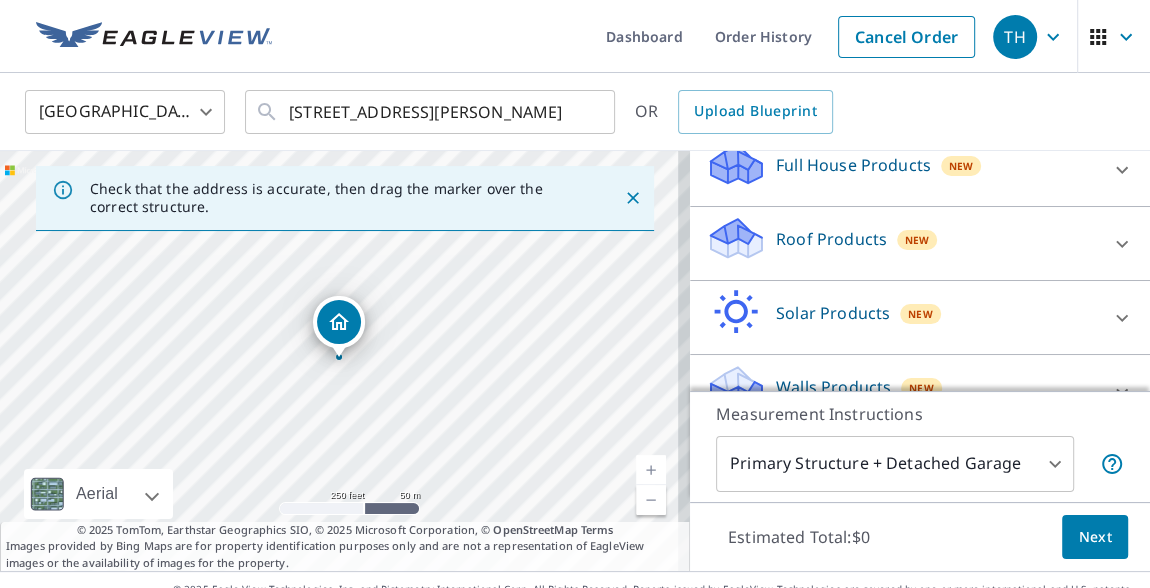 click on "Roof Products New" at bounding box center [902, 243] 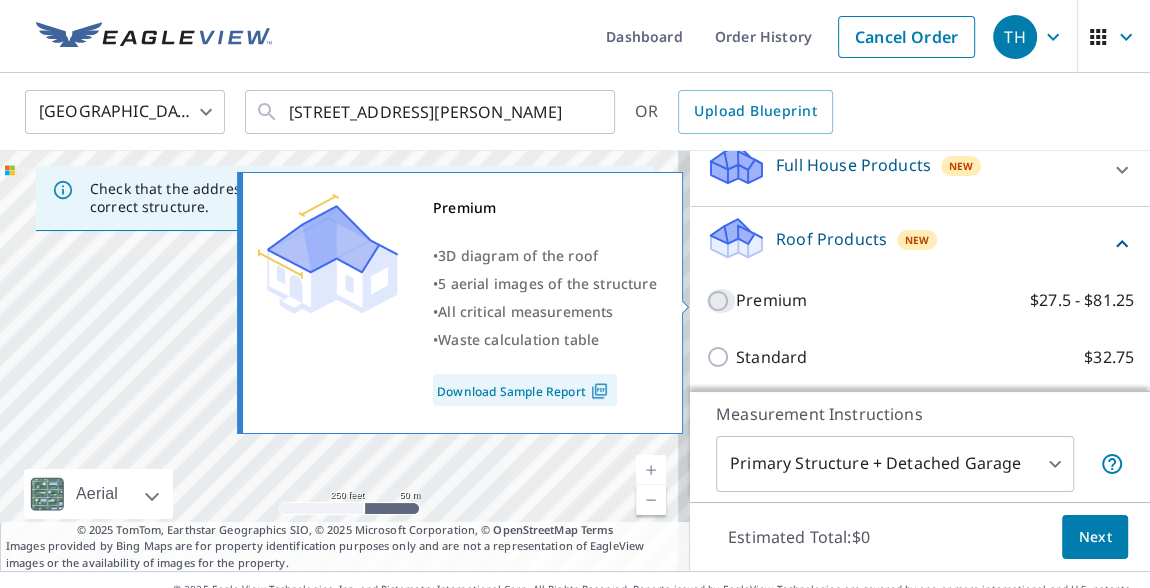 click on "Premium $27.5 - $81.25" at bounding box center (721, 301) 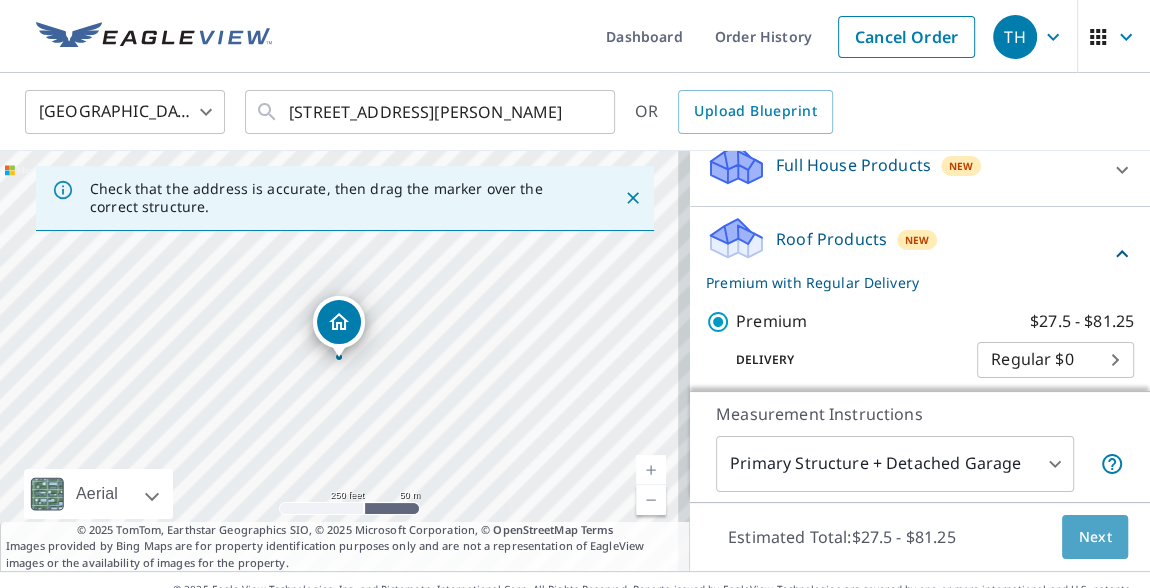 click on "Next" at bounding box center (1095, 537) 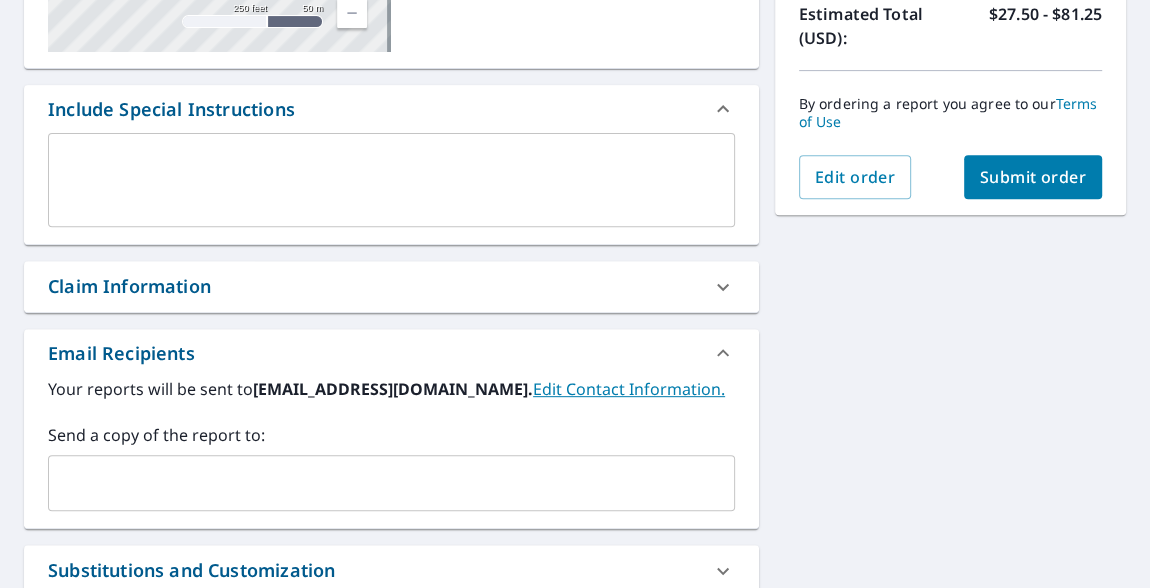 scroll, scrollTop: 470, scrollLeft: 0, axis: vertical 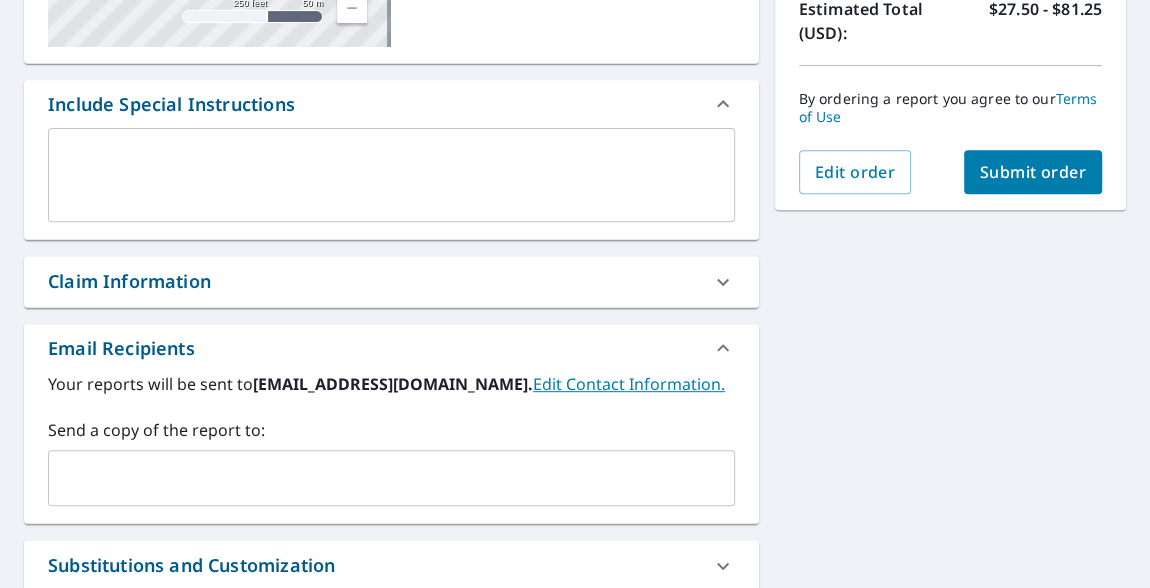 click on "Edit Contact Information." at bounding box center (629, 384) 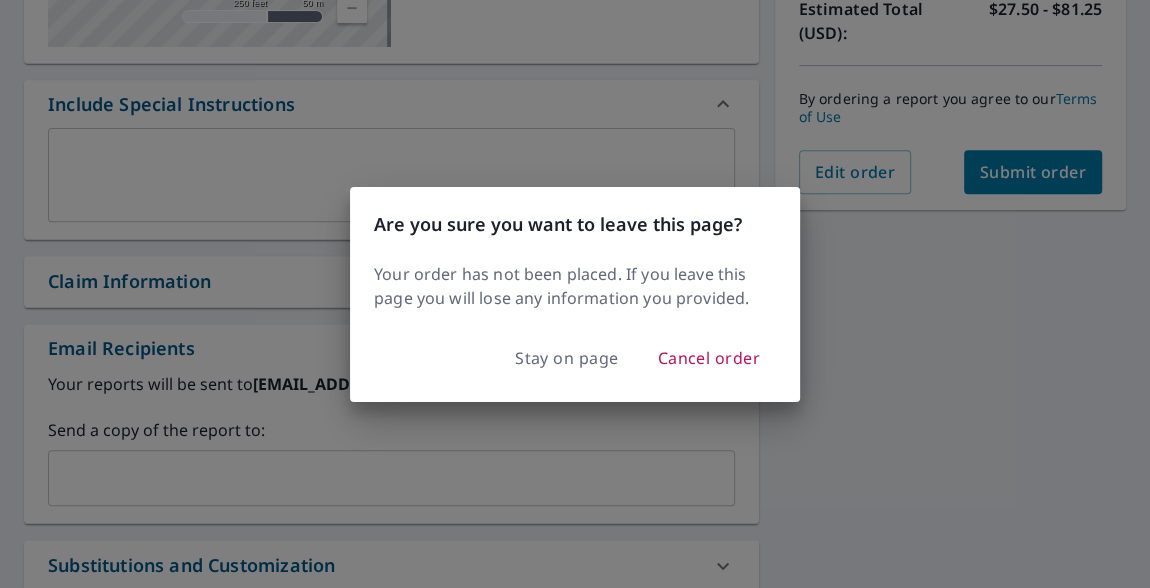 click on "Are you sure you want to leave this page? Your order has not been placed. If you leave this page you will lose any information you provided. Stay on page Cancel order" at bounding box center (575, 294) 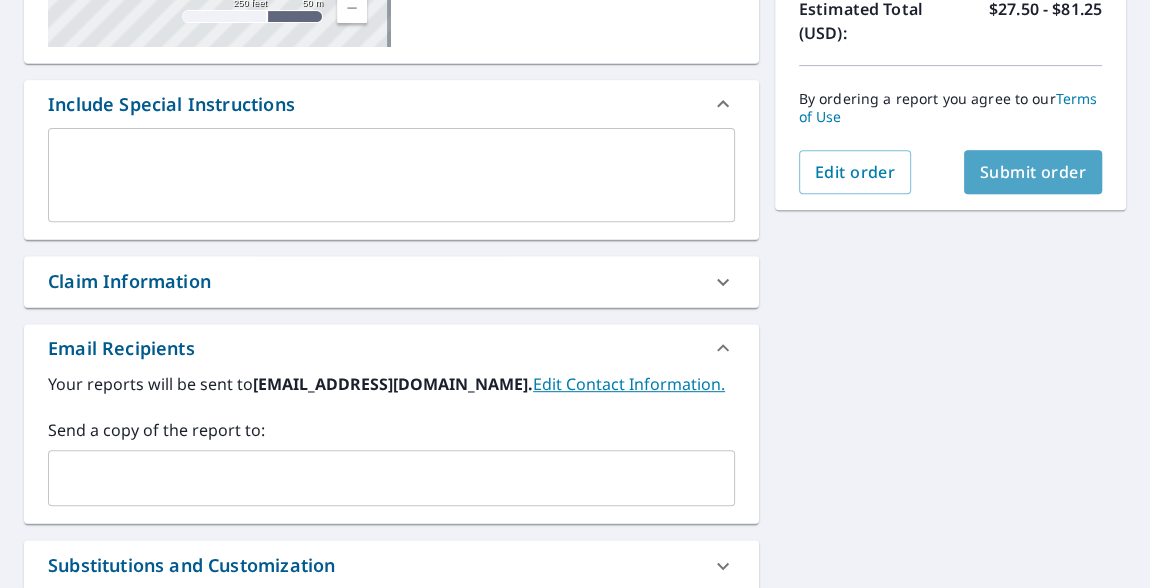 click on "Submit order" at bounding box center (1033, 172) 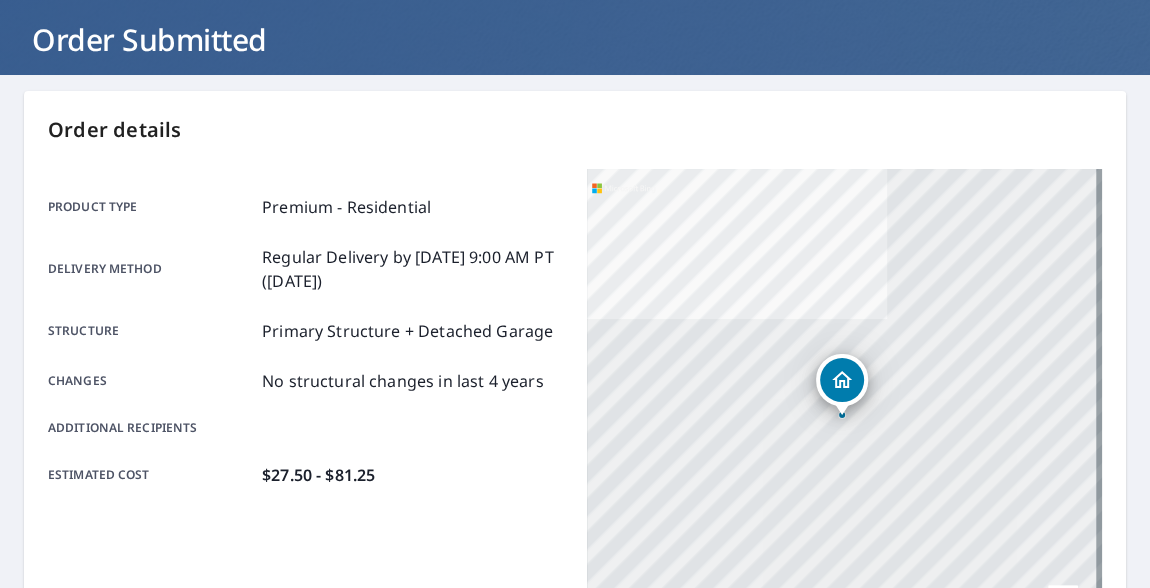 scroll, scrollTop: 0, scrollLeft: 0, axis: both 